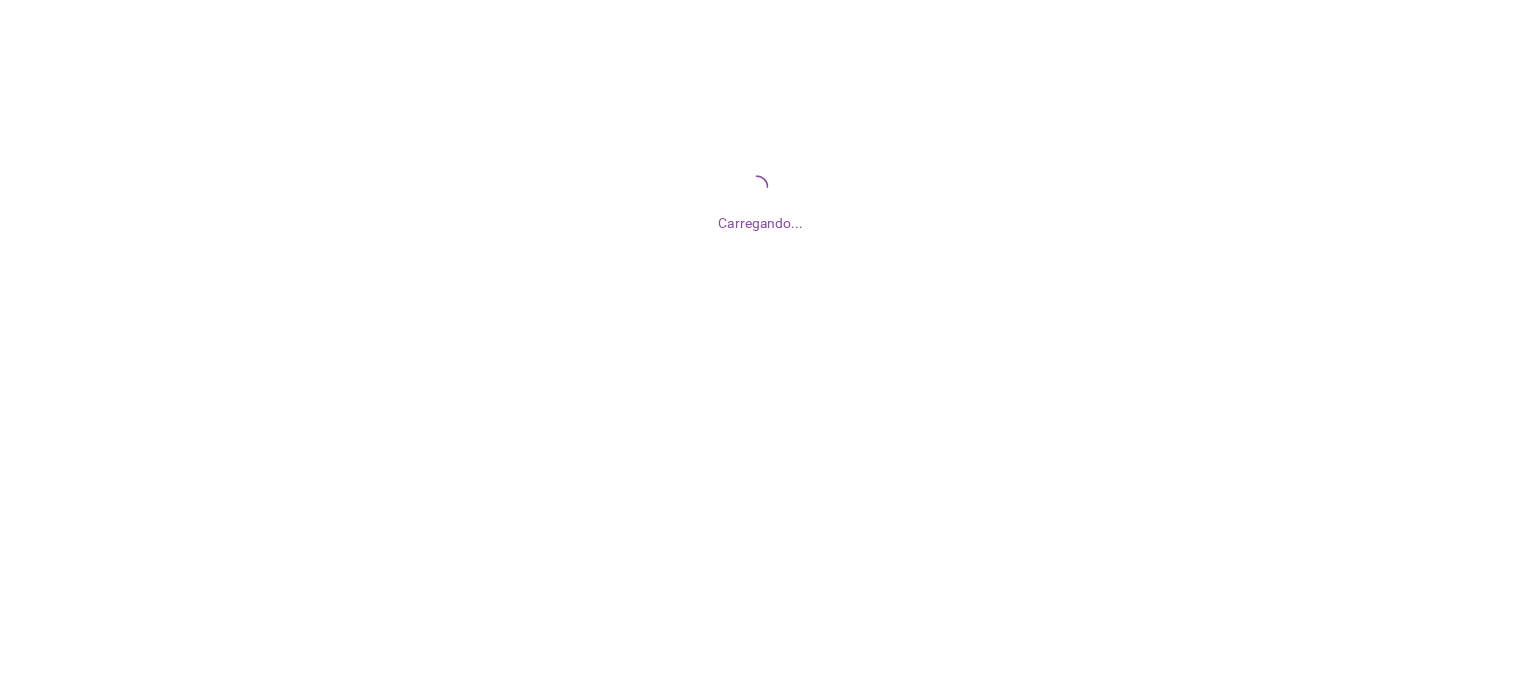 scroll, scrollTop: 0, scrollLeft: 0, axis: both 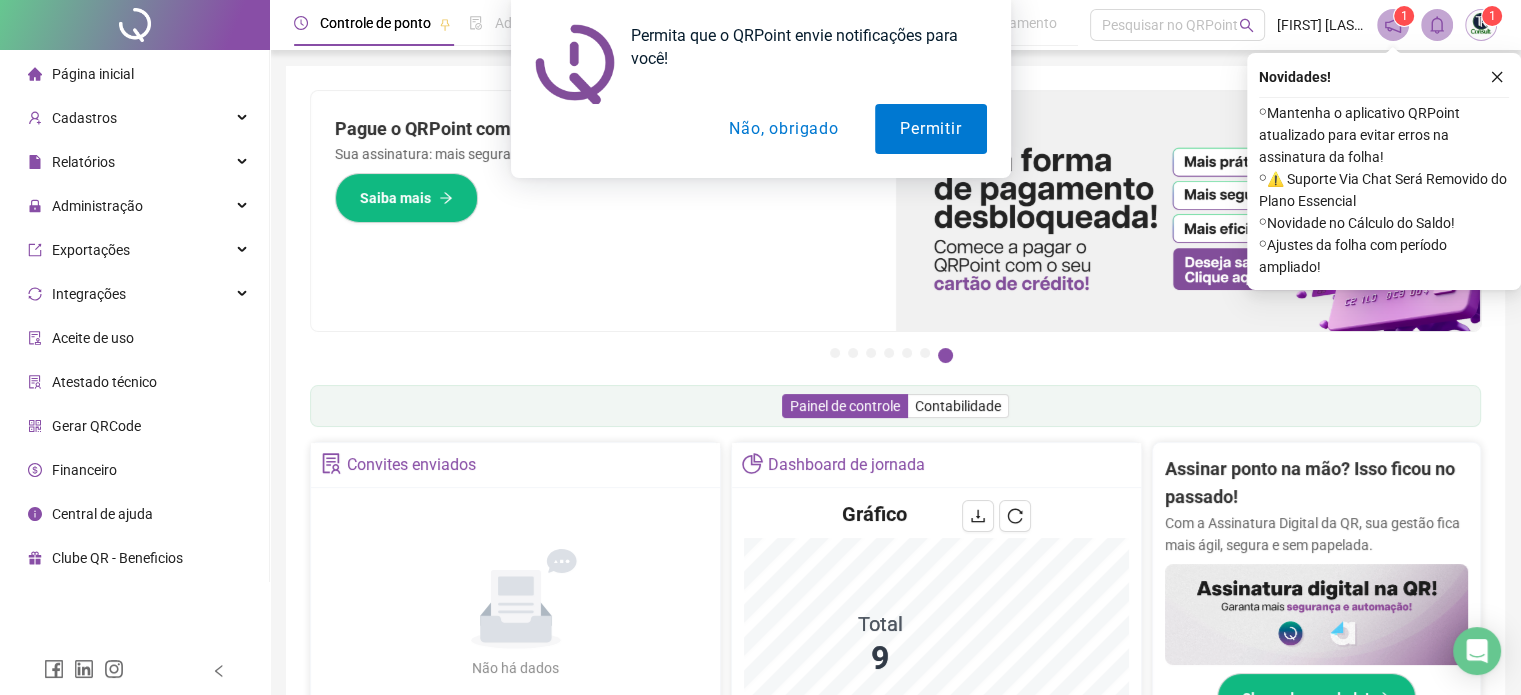 click on "Não, obrigado" at bounding box center (783, 129) 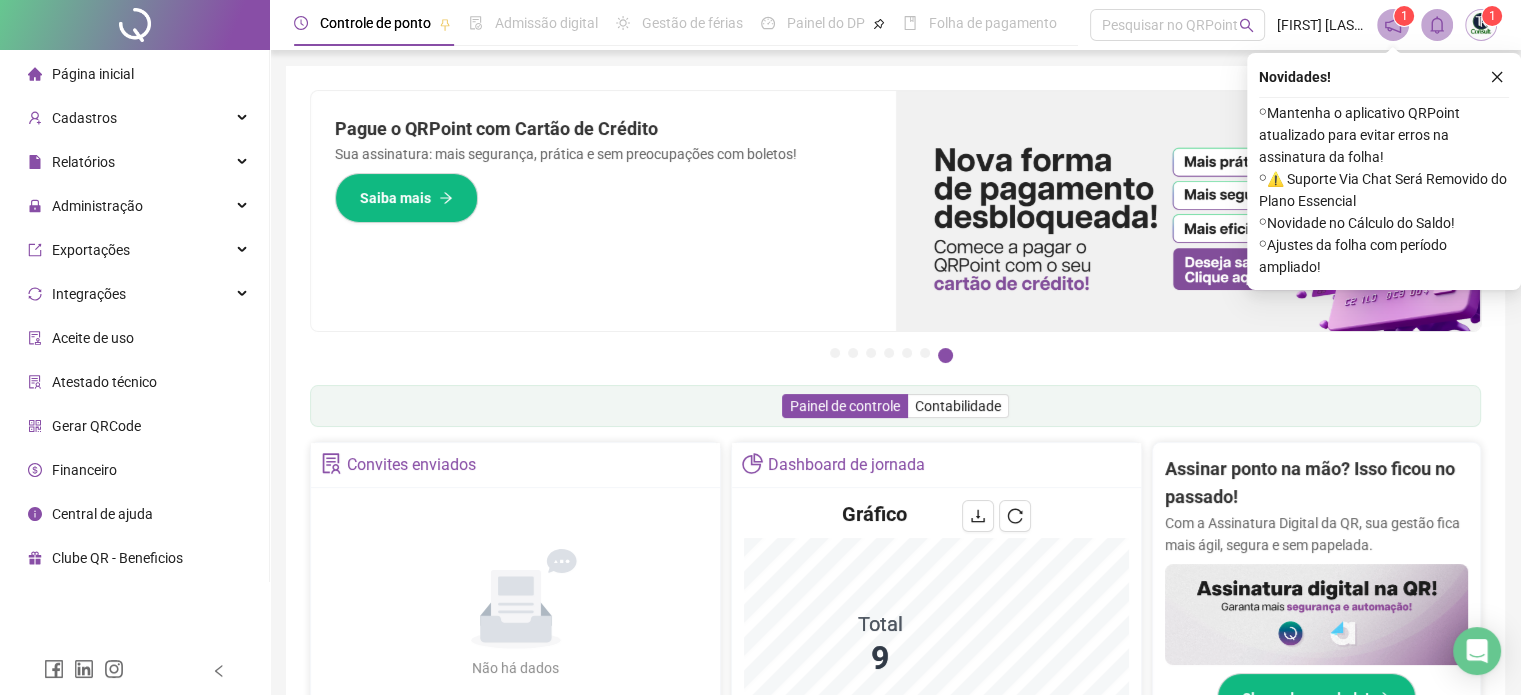 click 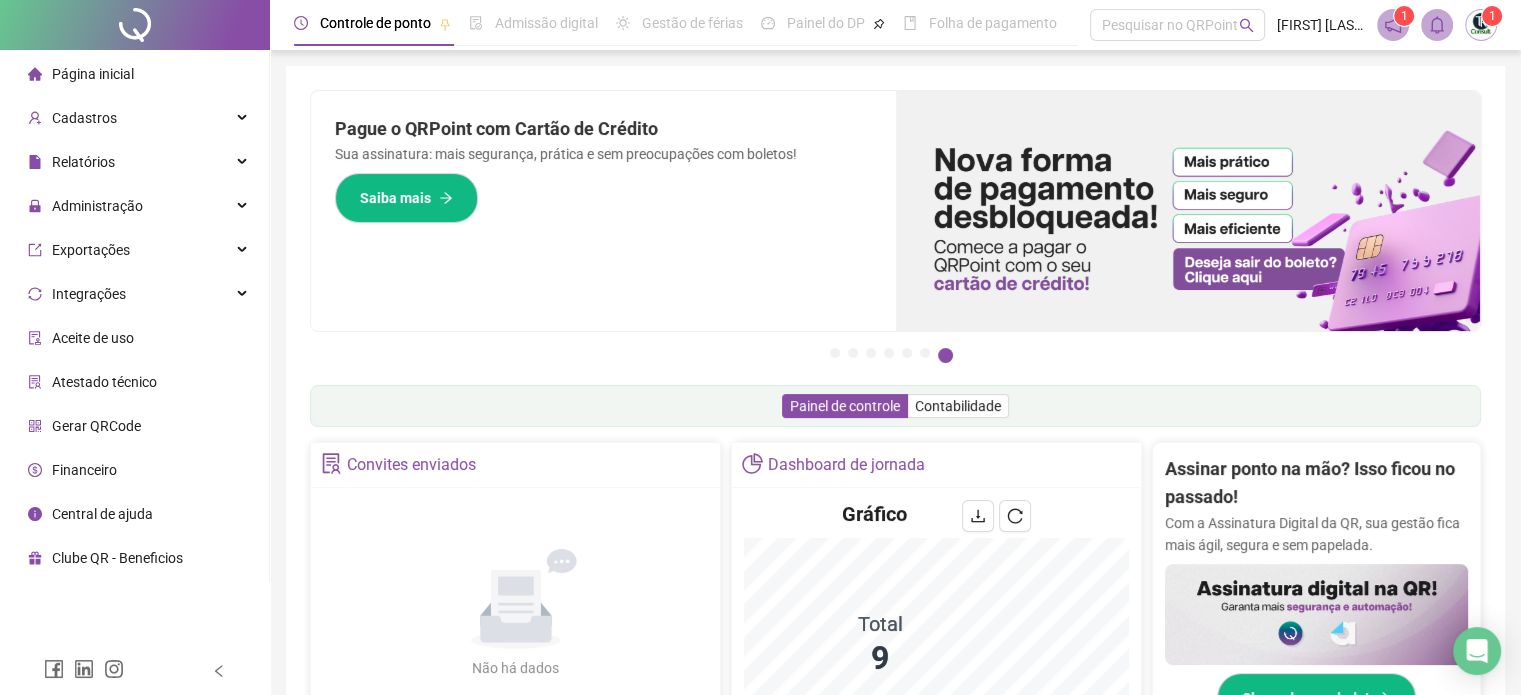 click 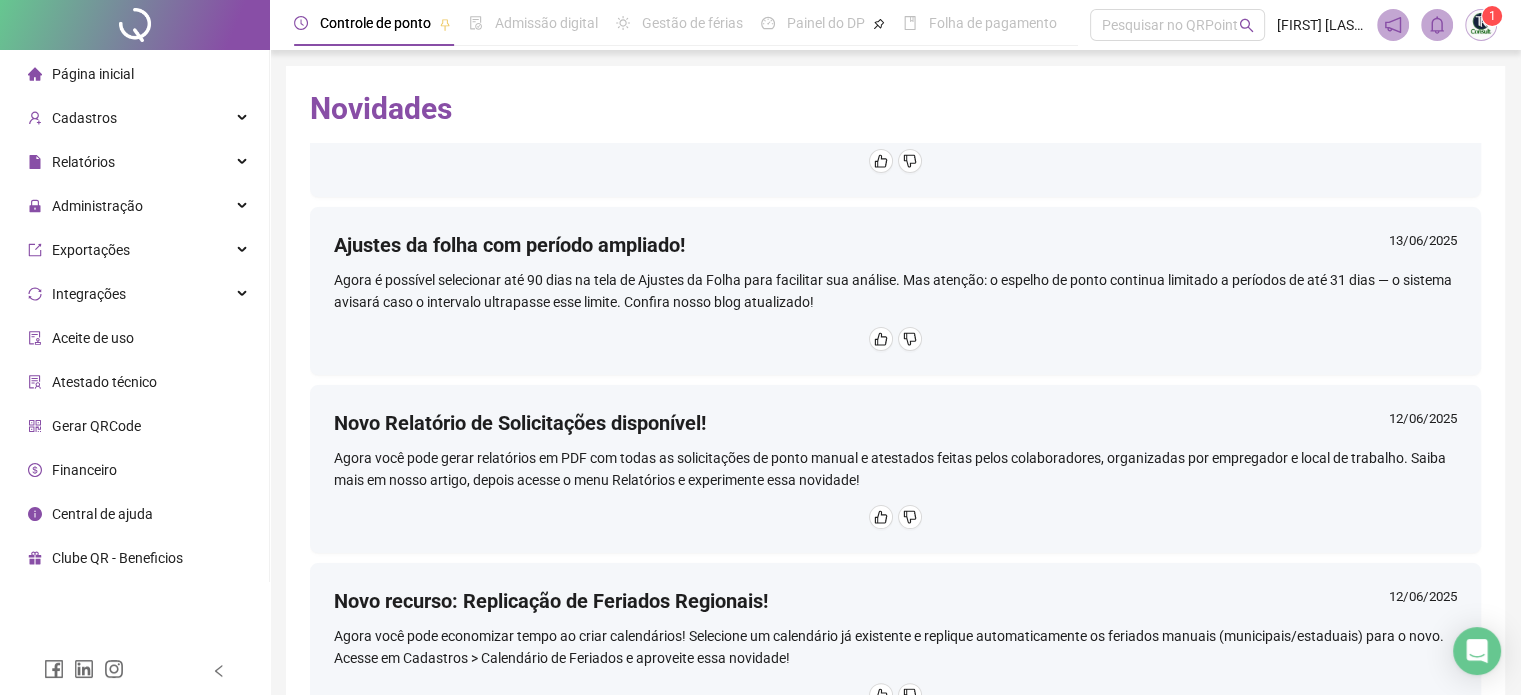 scroll, scrollTop: 1194, scrollLeft: 0, axis: vertical 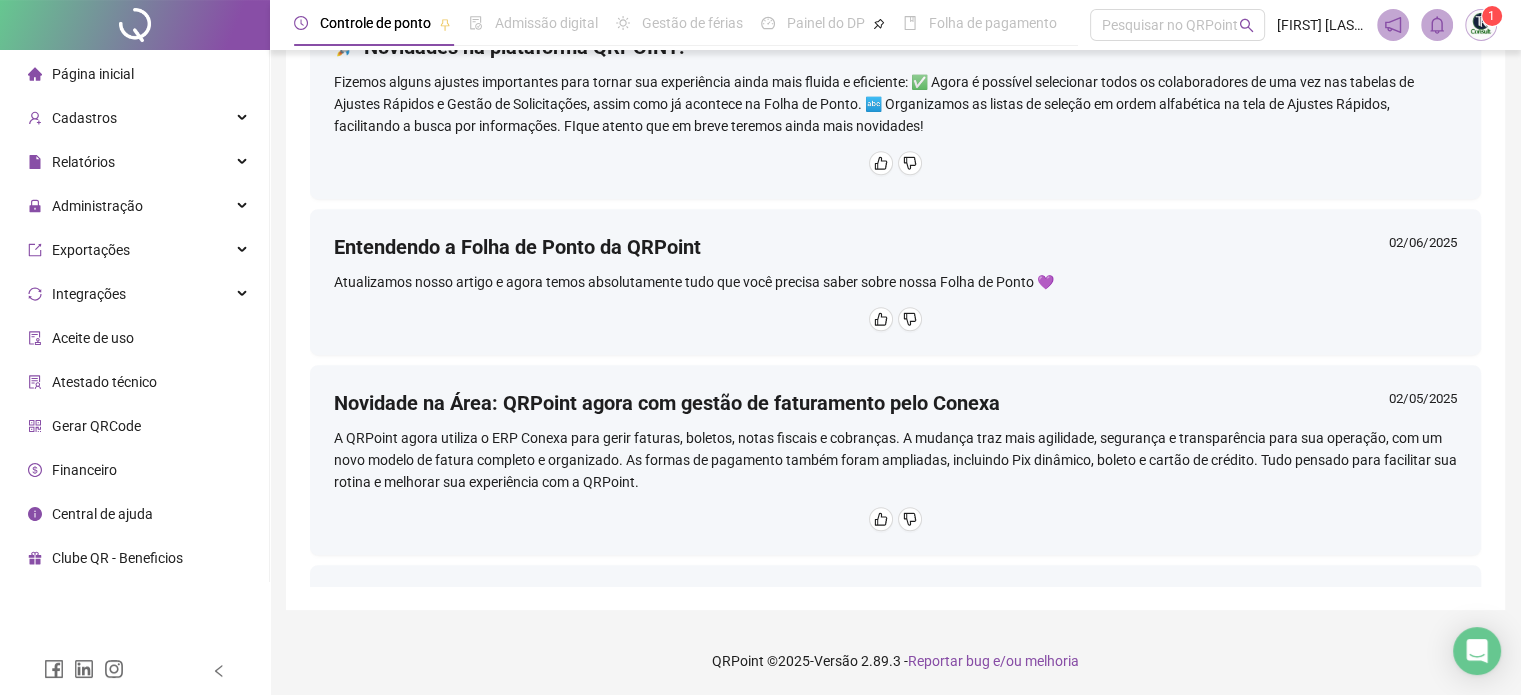click at bounding box center (1481, 25) 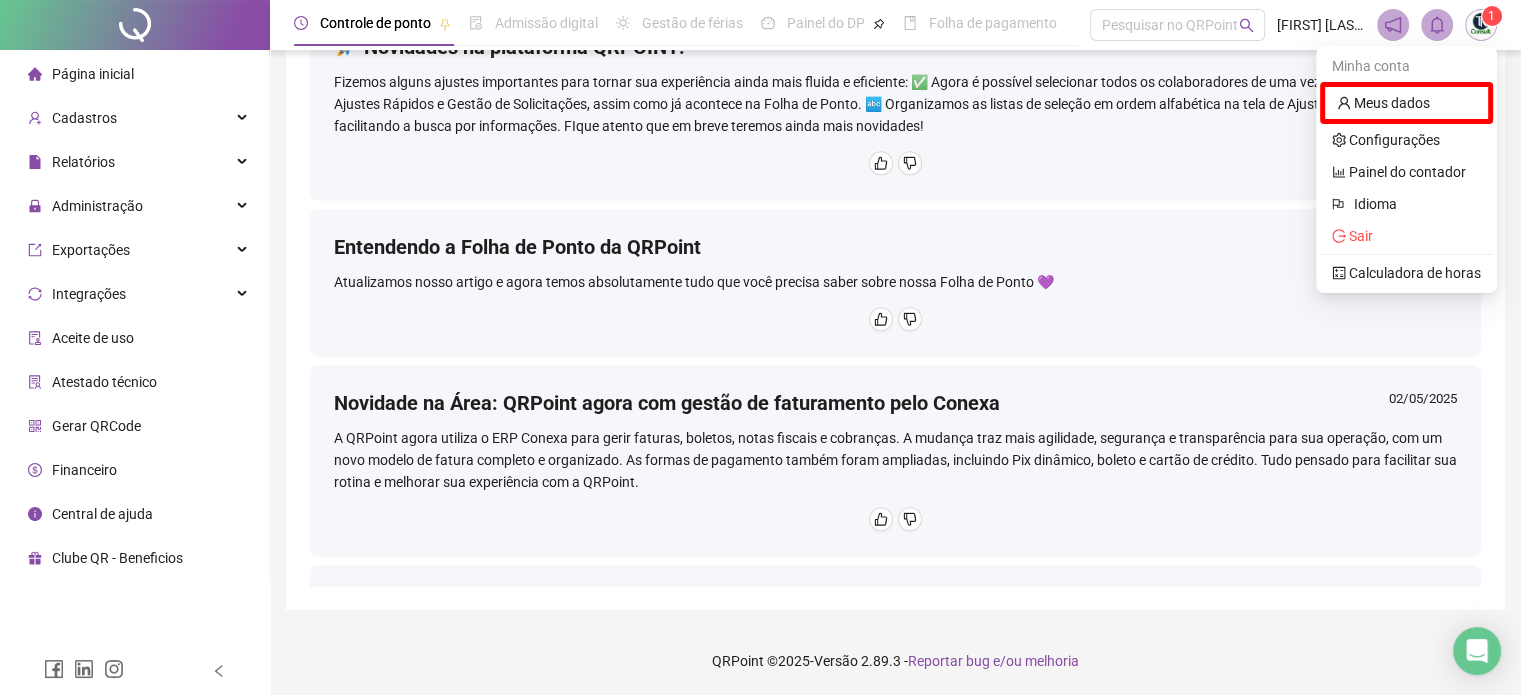 click on "1" at bounding box center (1492, 16) 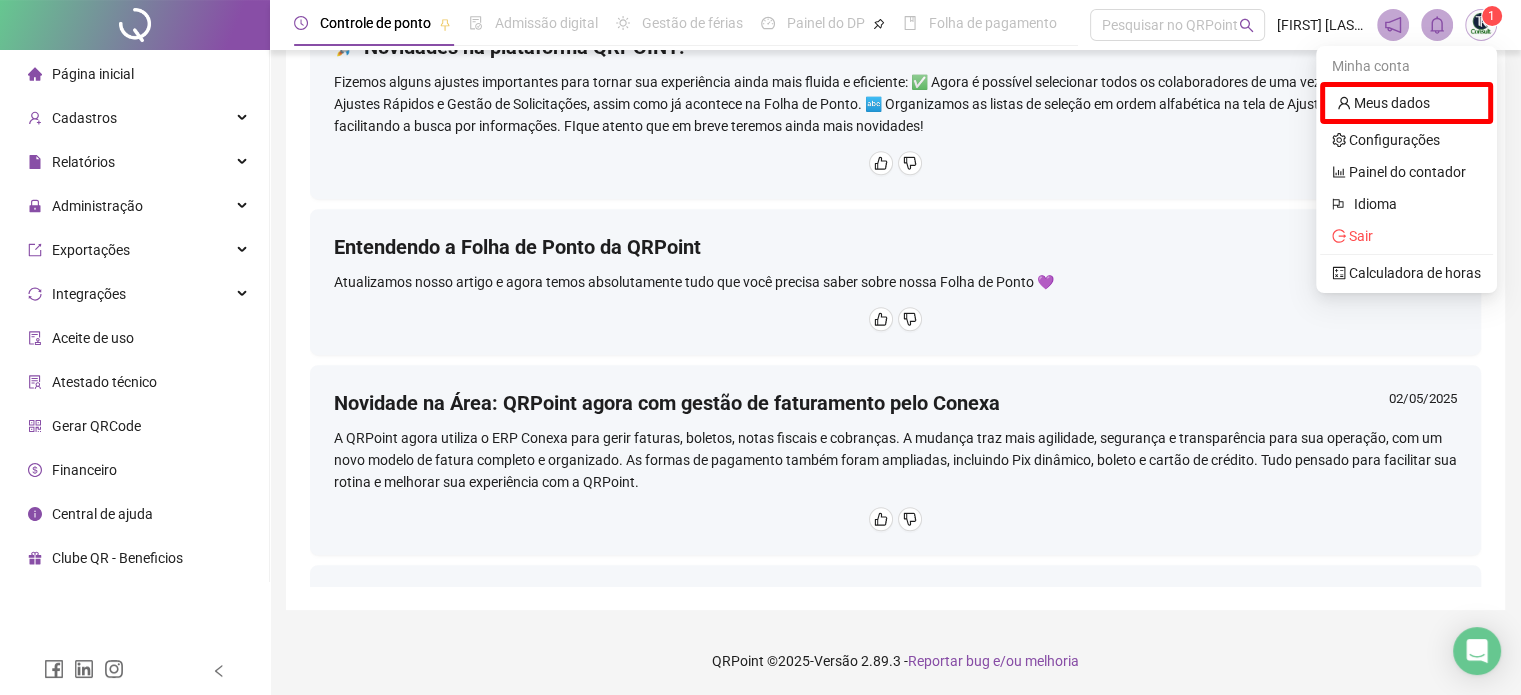 scroll, scrollTop: 90, scrollLeft: 0, axis: vertical 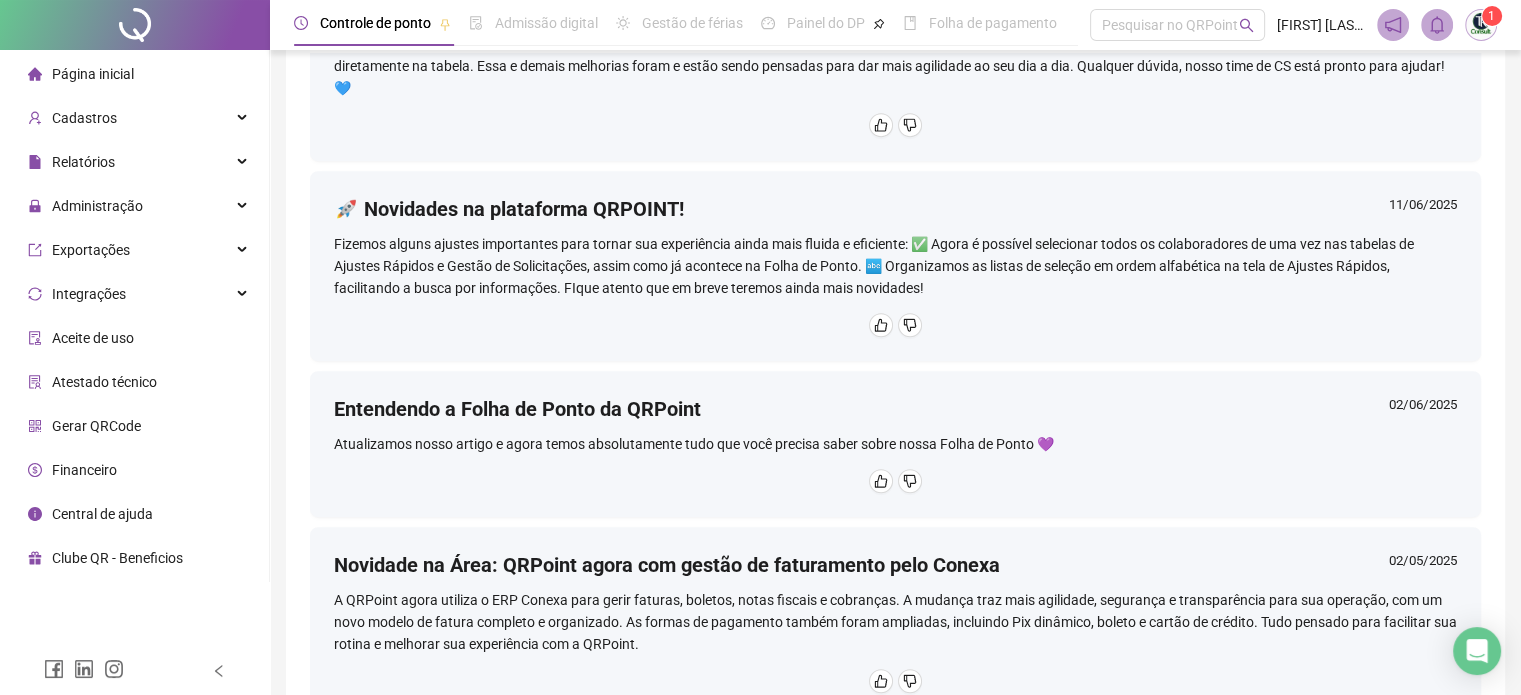 click on "1" at bounding box center (1491, 16) 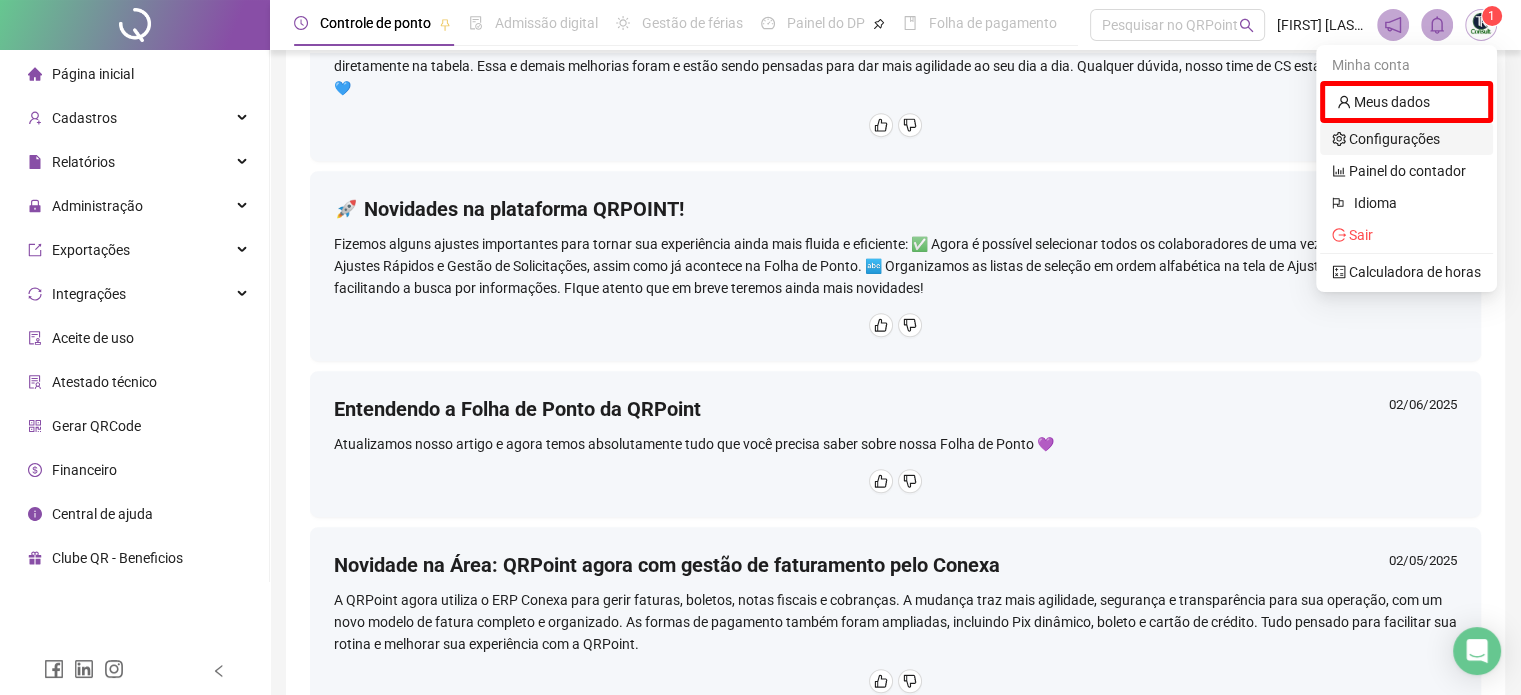 click on "Configurações" at bounding box center (1386, 139) 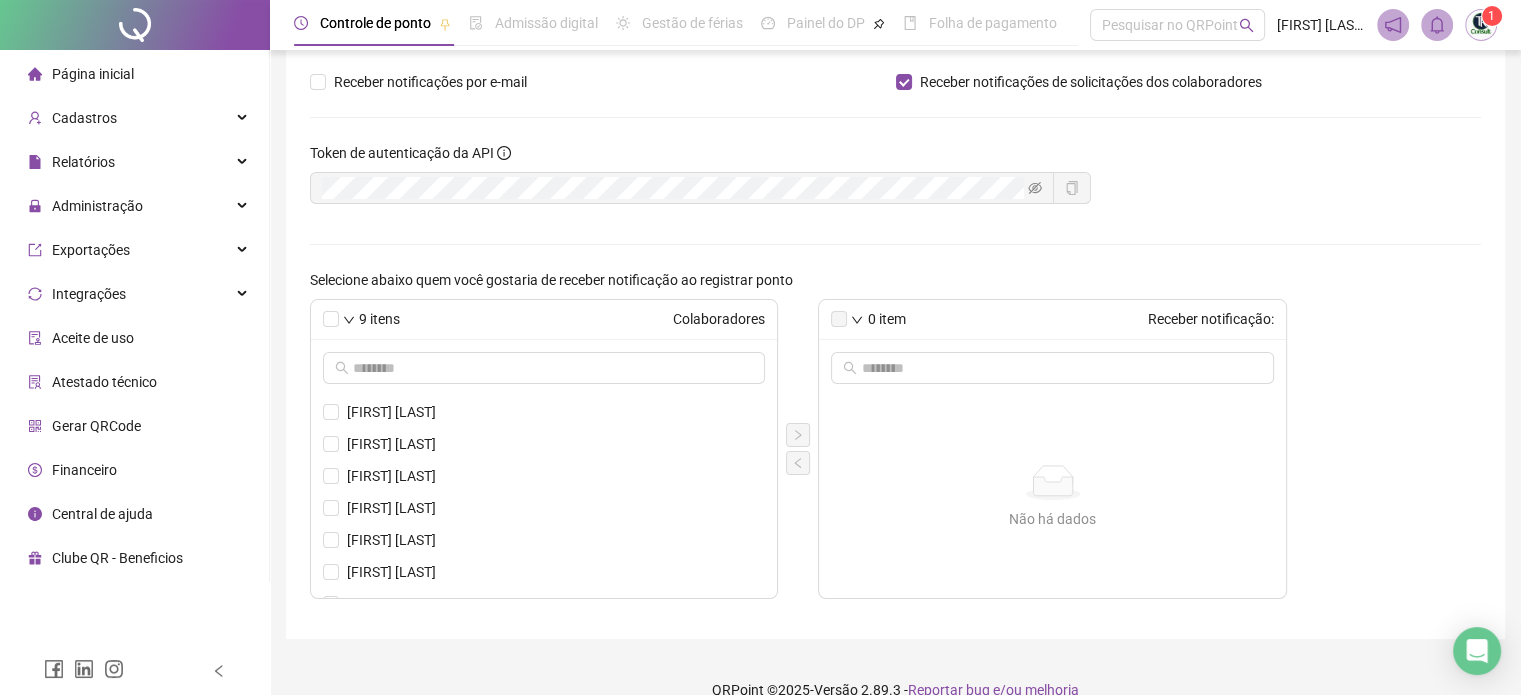 scroll, scrollTop: 0, scrollLeft: 0, axis: both 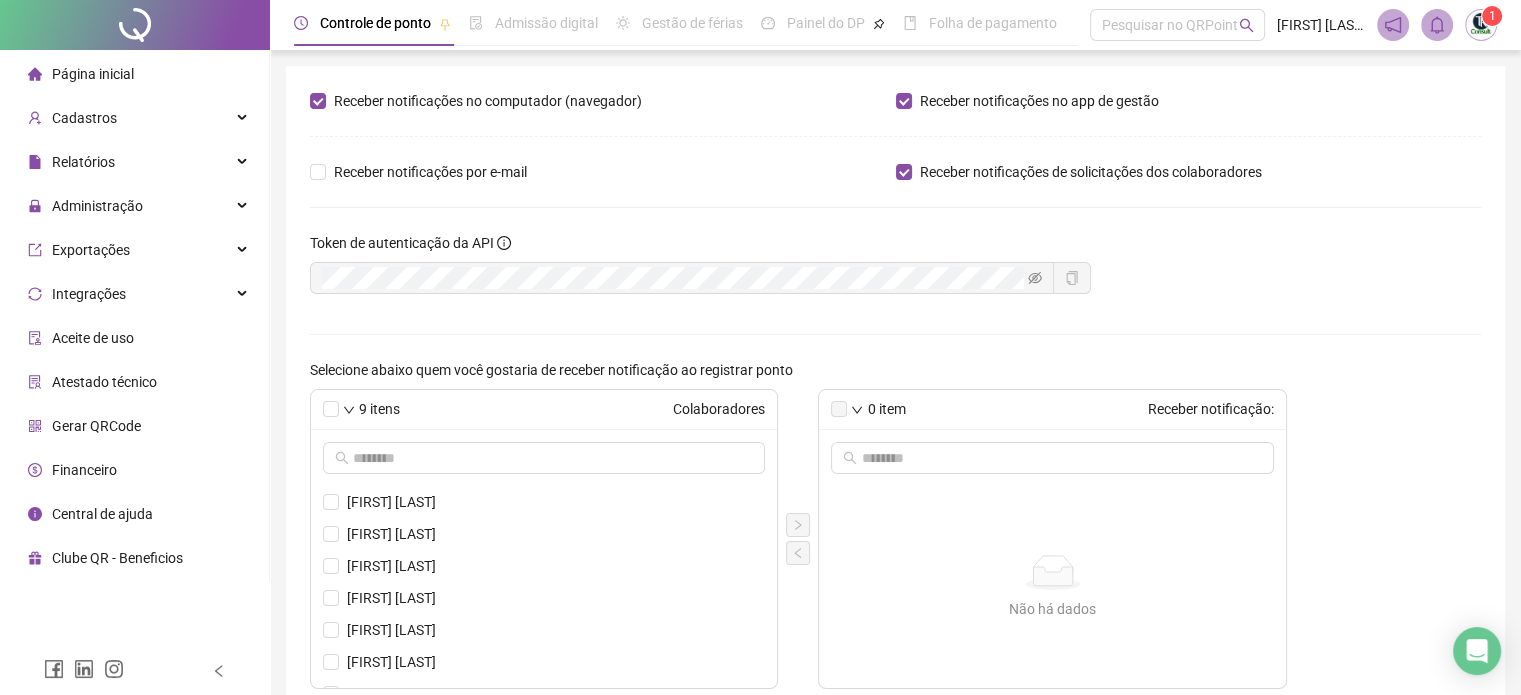 click at bounding box center [1481, 25] 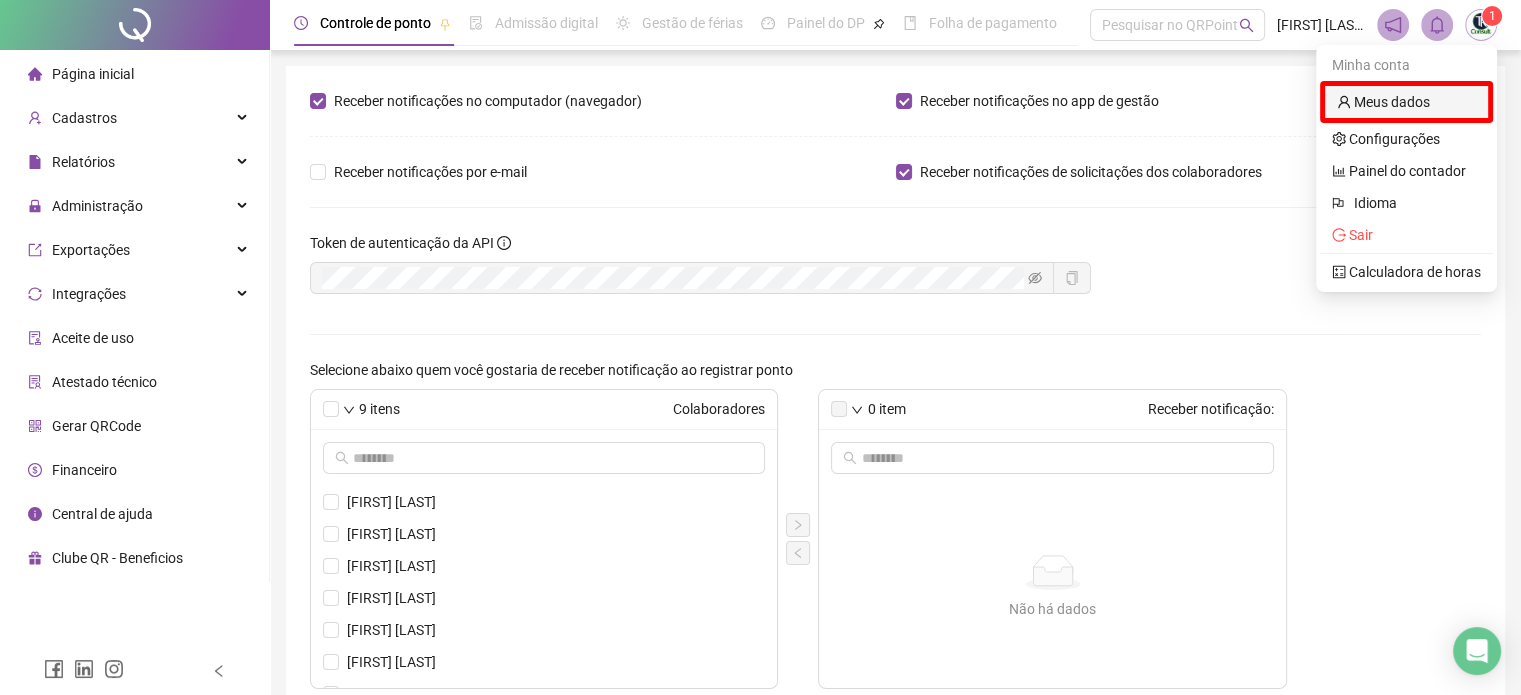 click on "Meus dados" at bounding box center [1383, 102] 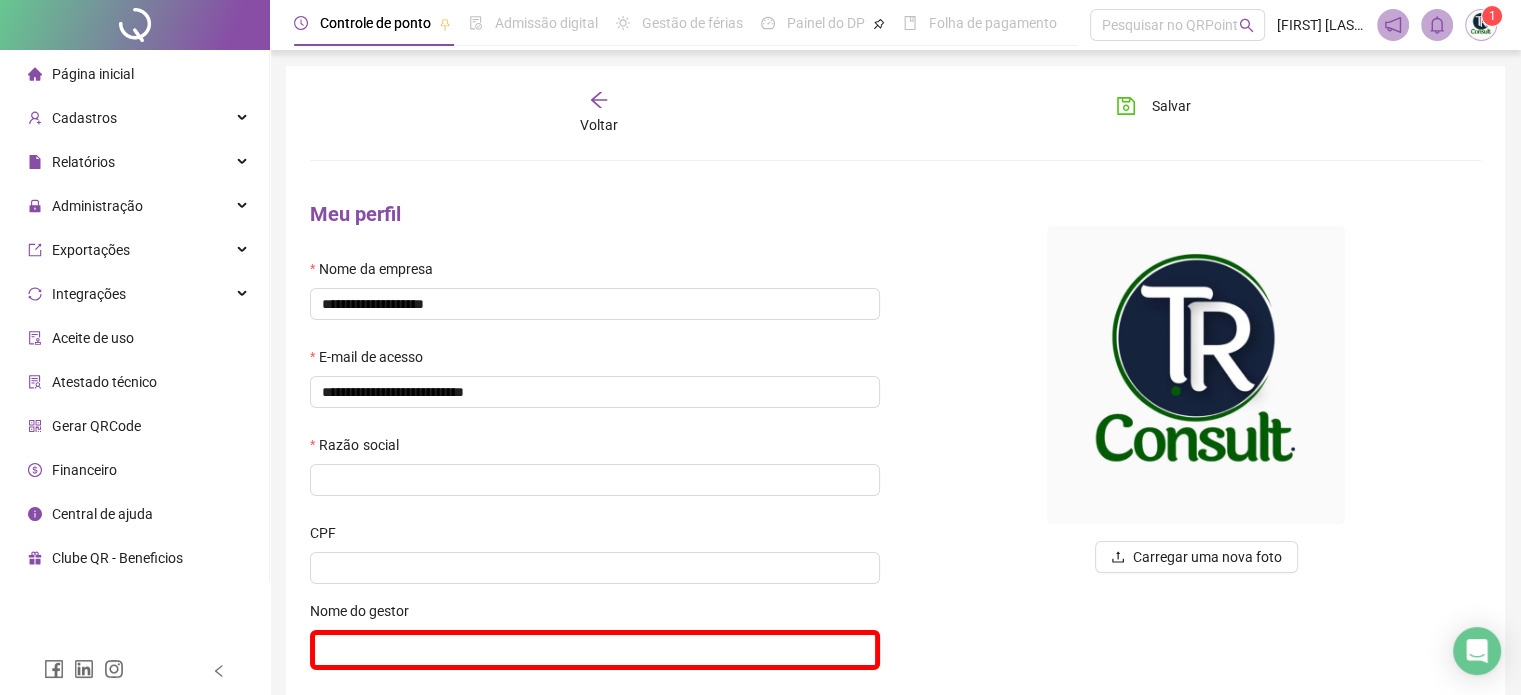 type on "*********" 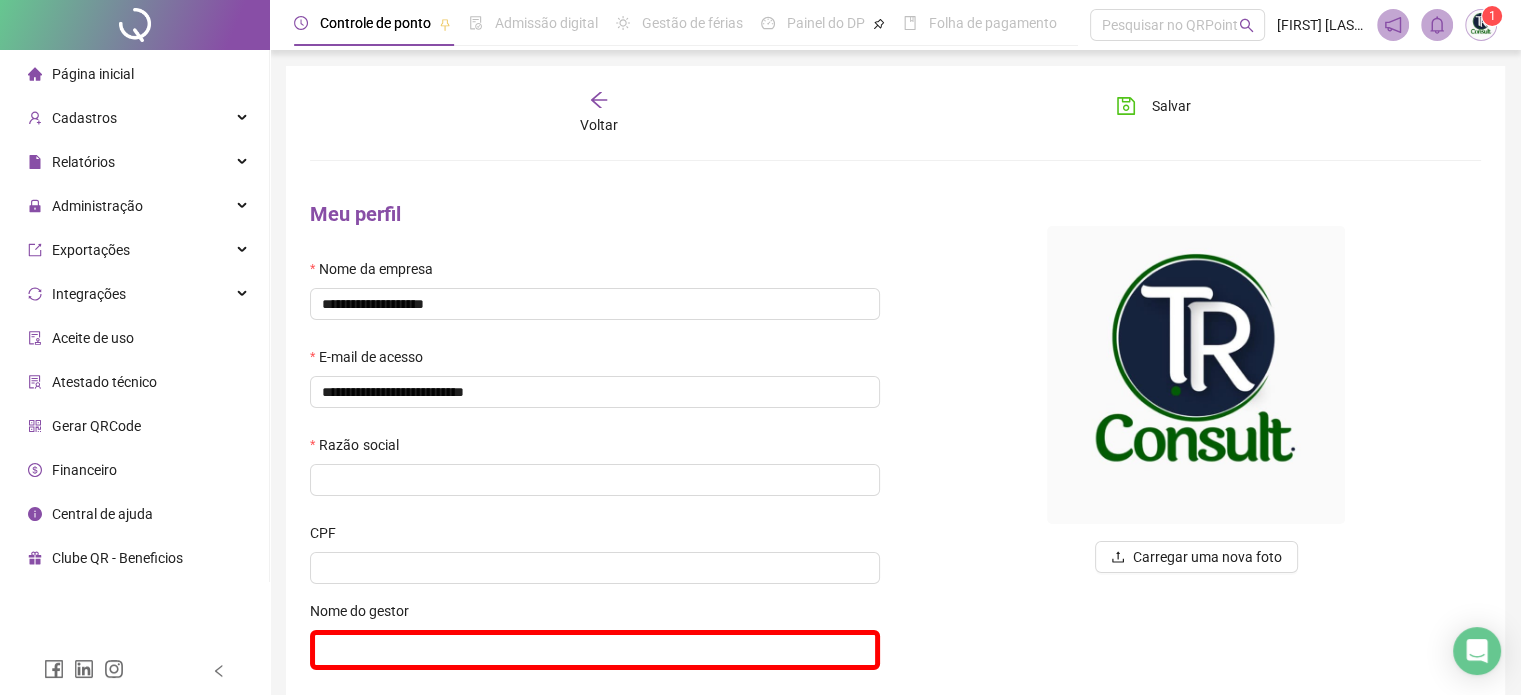click on "Página inicial" at bounding box center (93, 74) 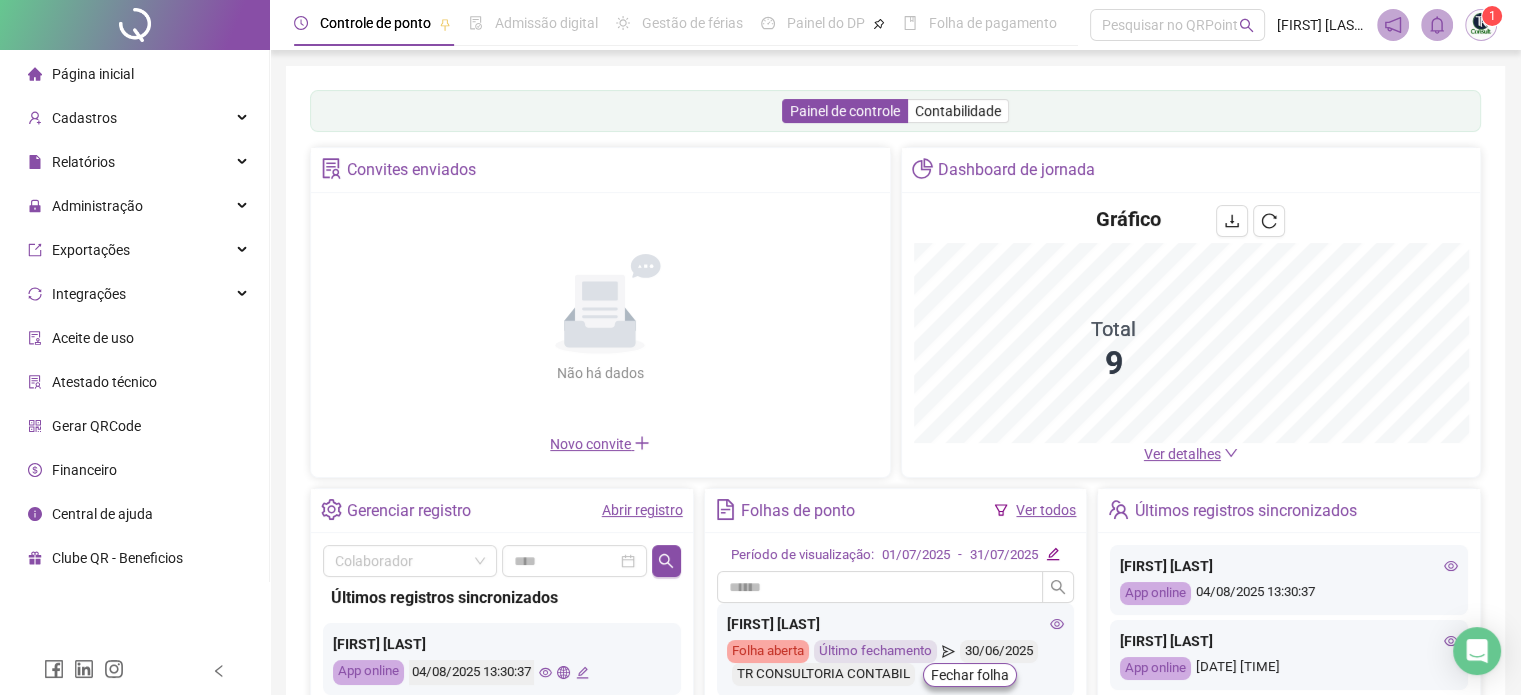 click on "Página inicial" at bounding box center (93, 74) 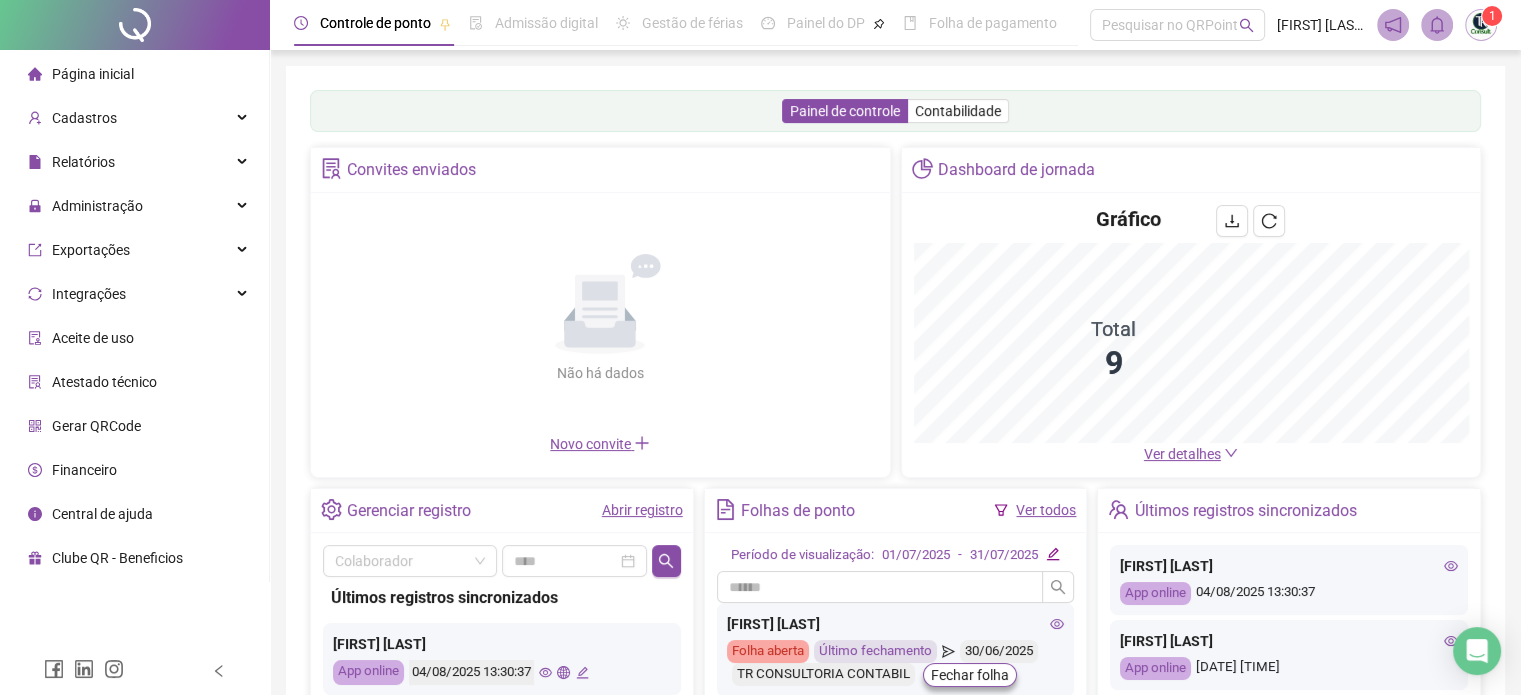 click on "Página inicial" at bounding box center (93, 74) 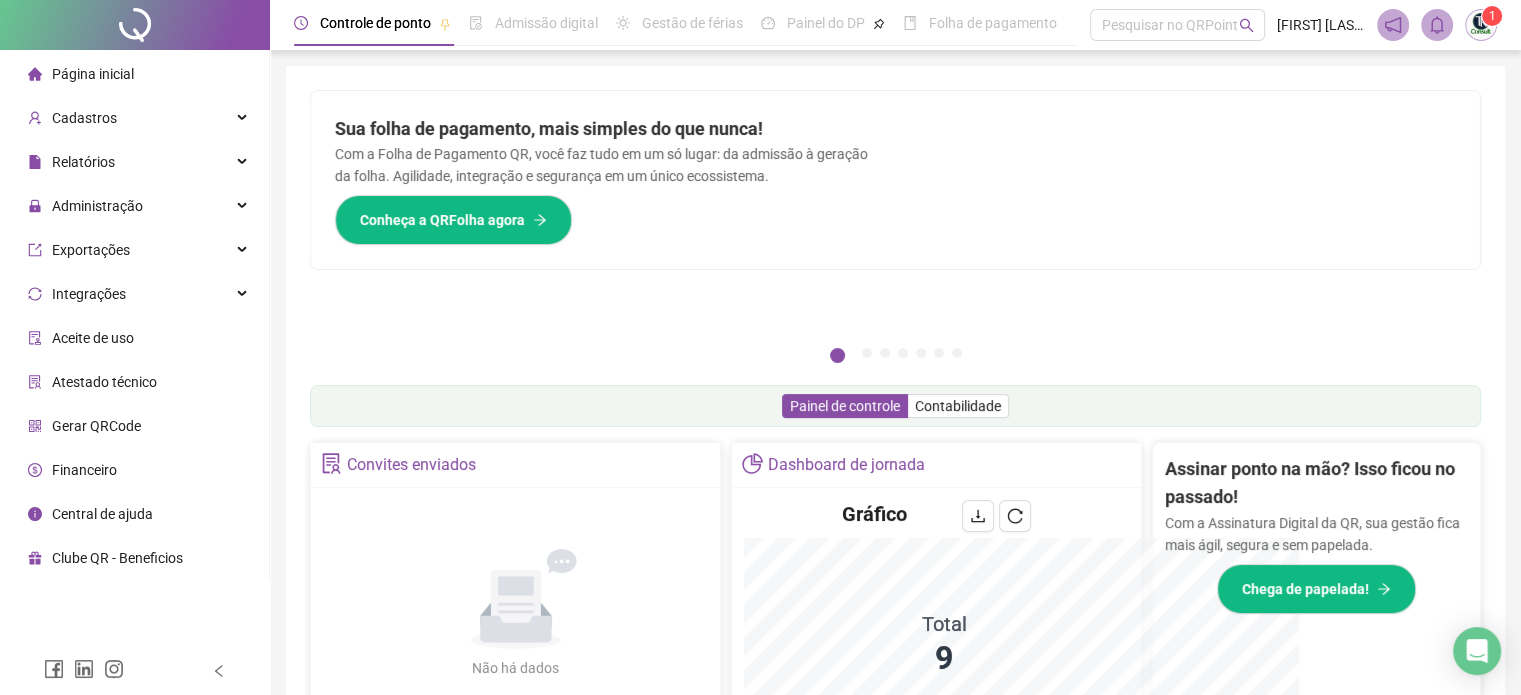 click on "Página inicial" at bounding box center [93, 74] 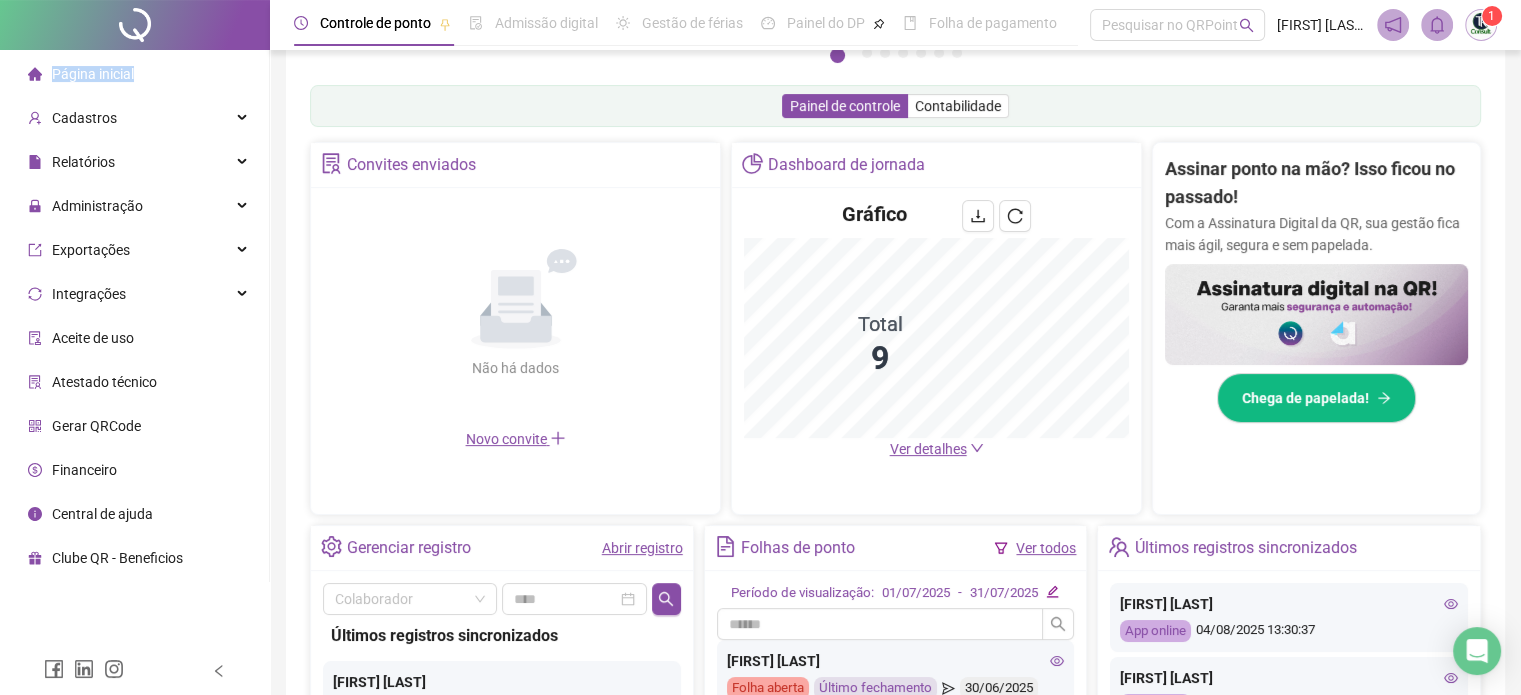 scroll, scrollTop: 0, scrollLeft: 0, axis: both 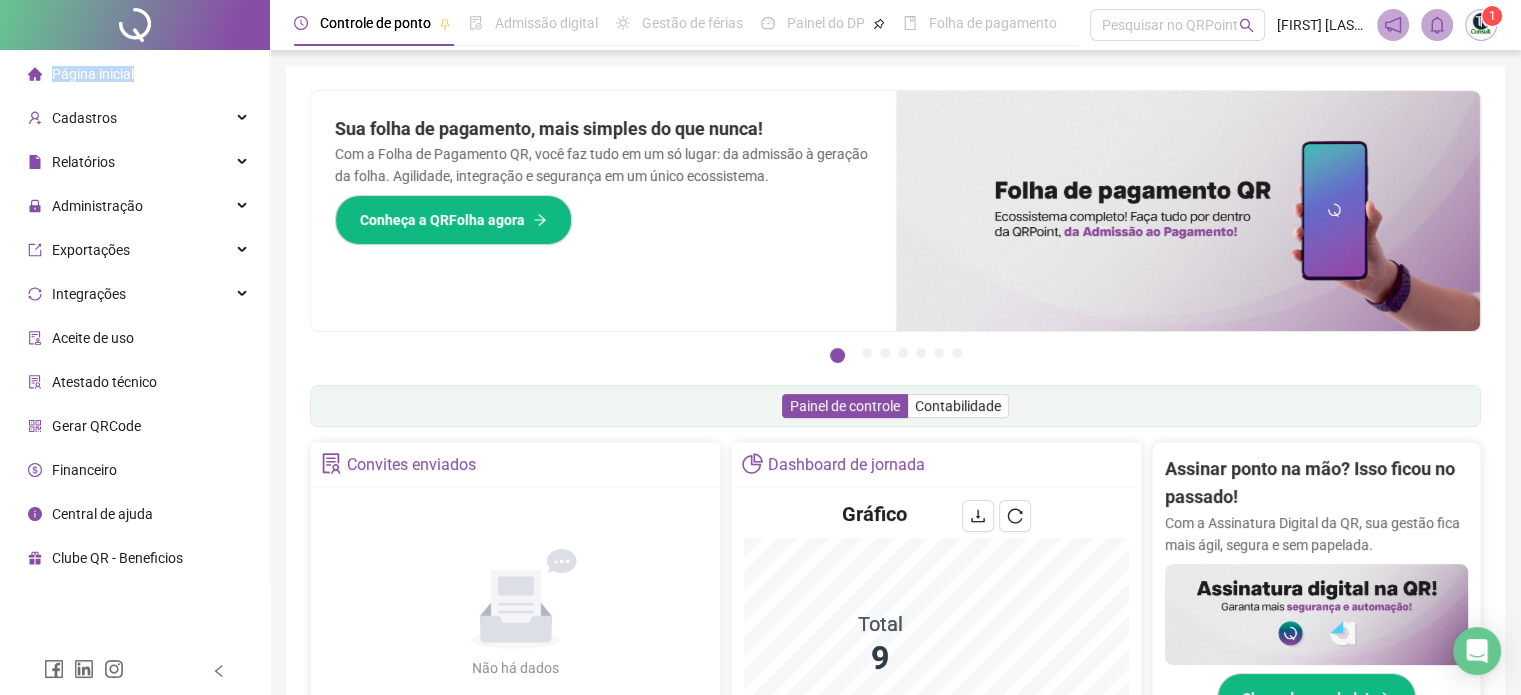 click on "1" at bounding box center (1492, 16) 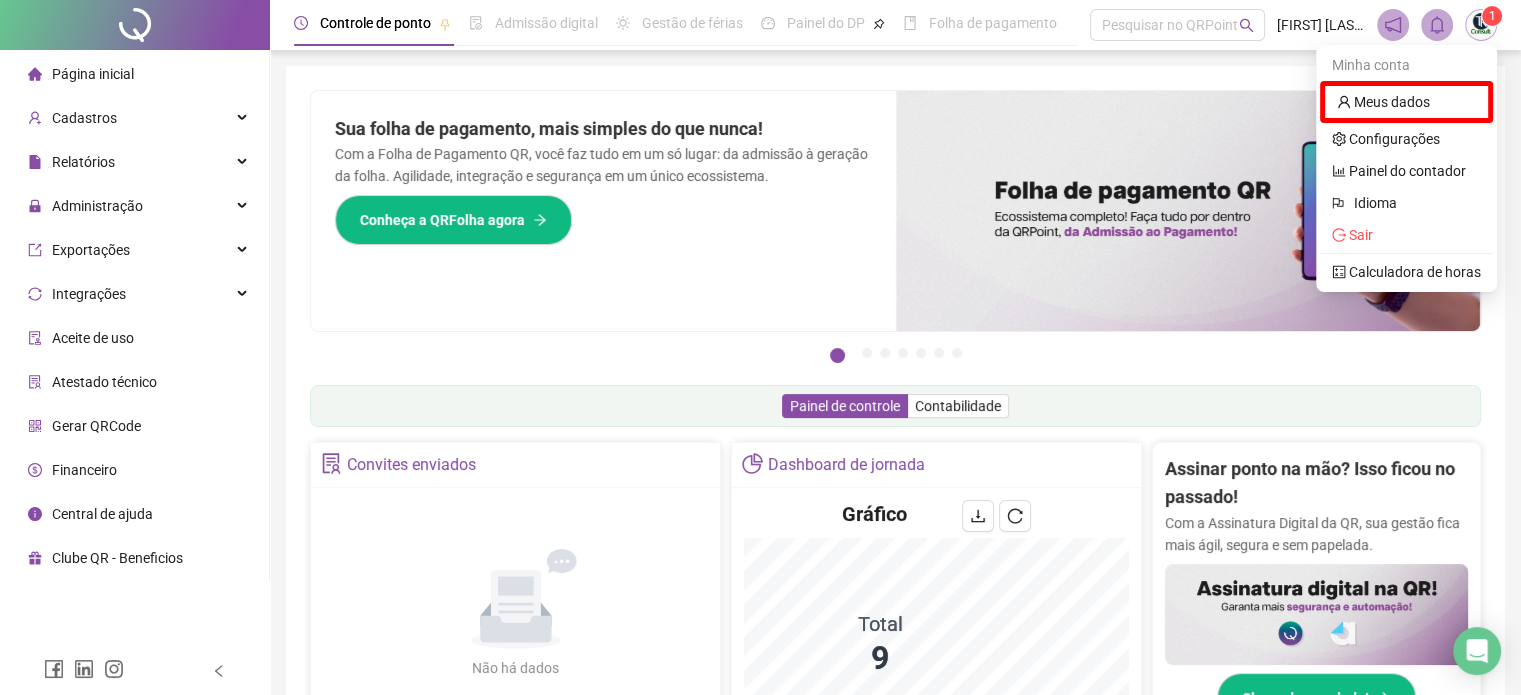 click on "Financeiro" at bounding box center [84, 470] 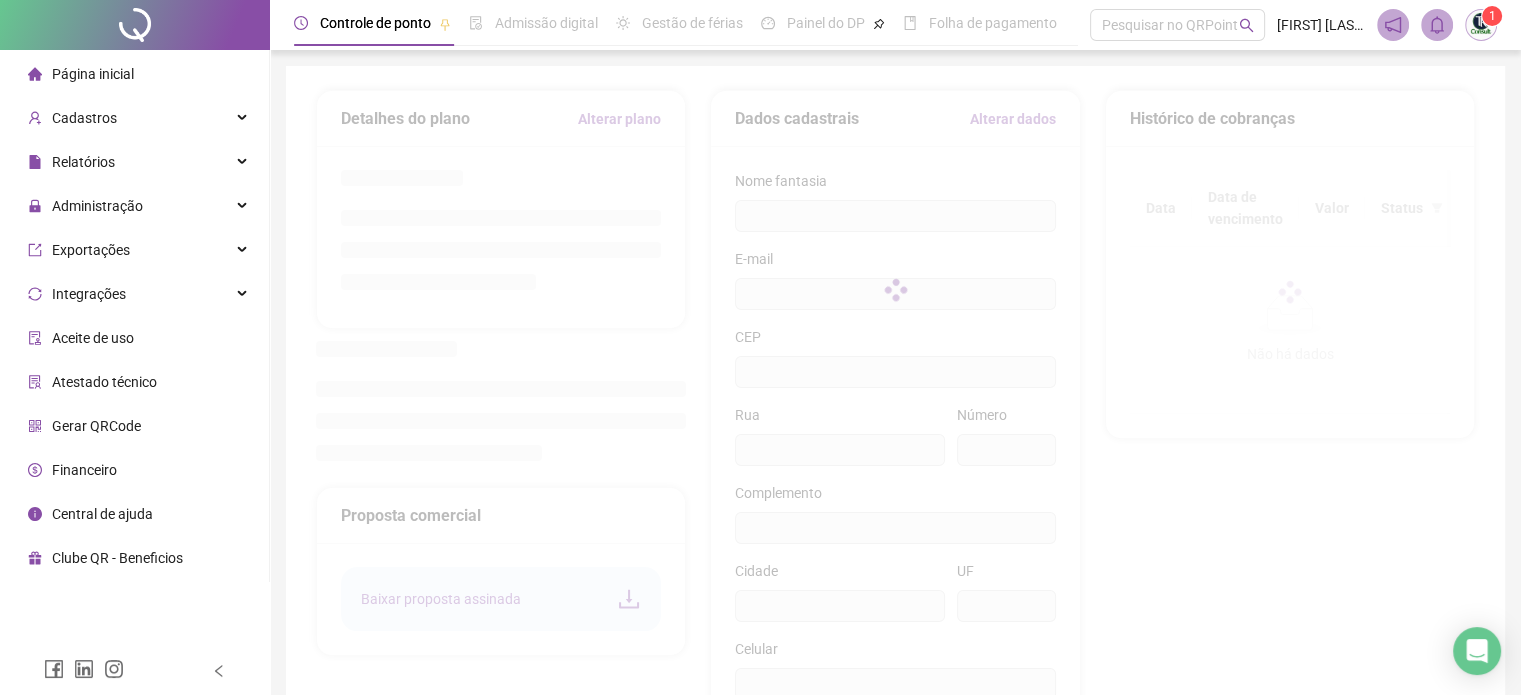 type on "**********" 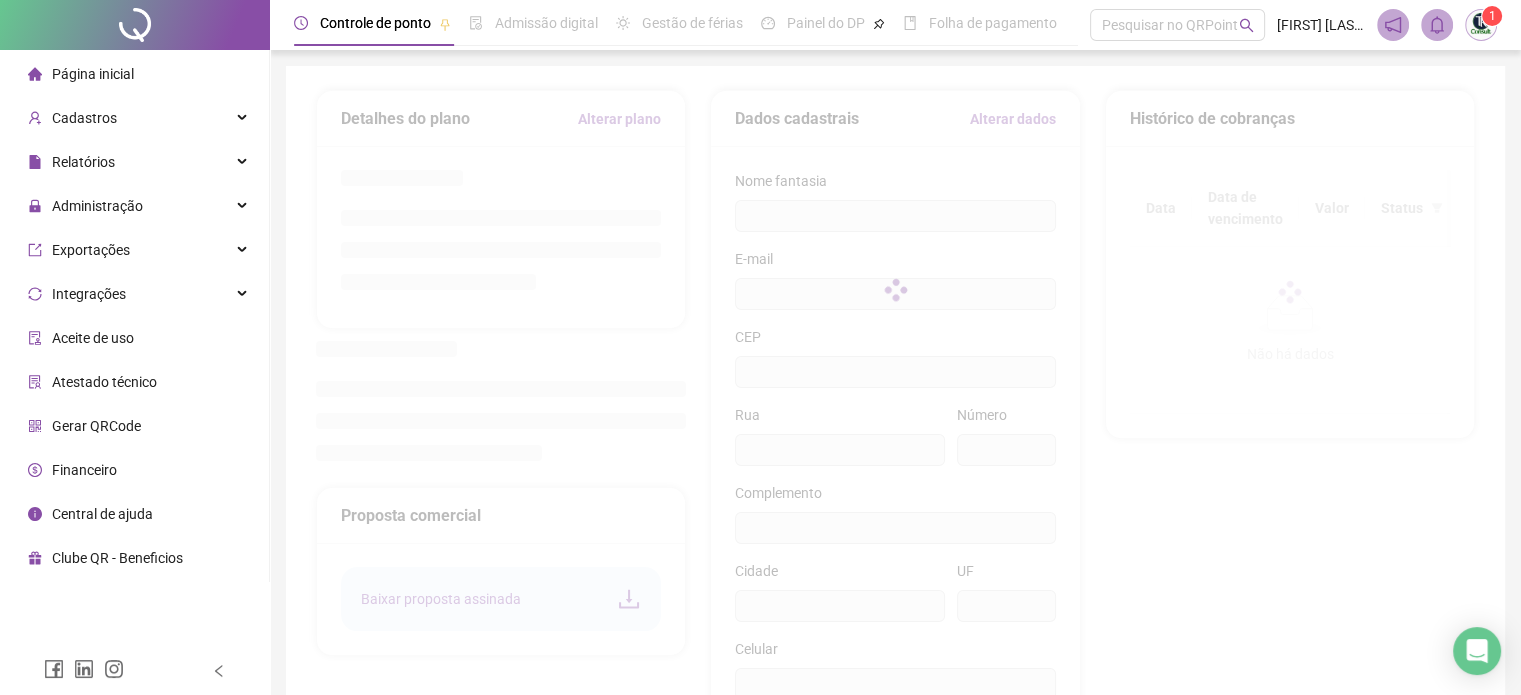 type on "**********" 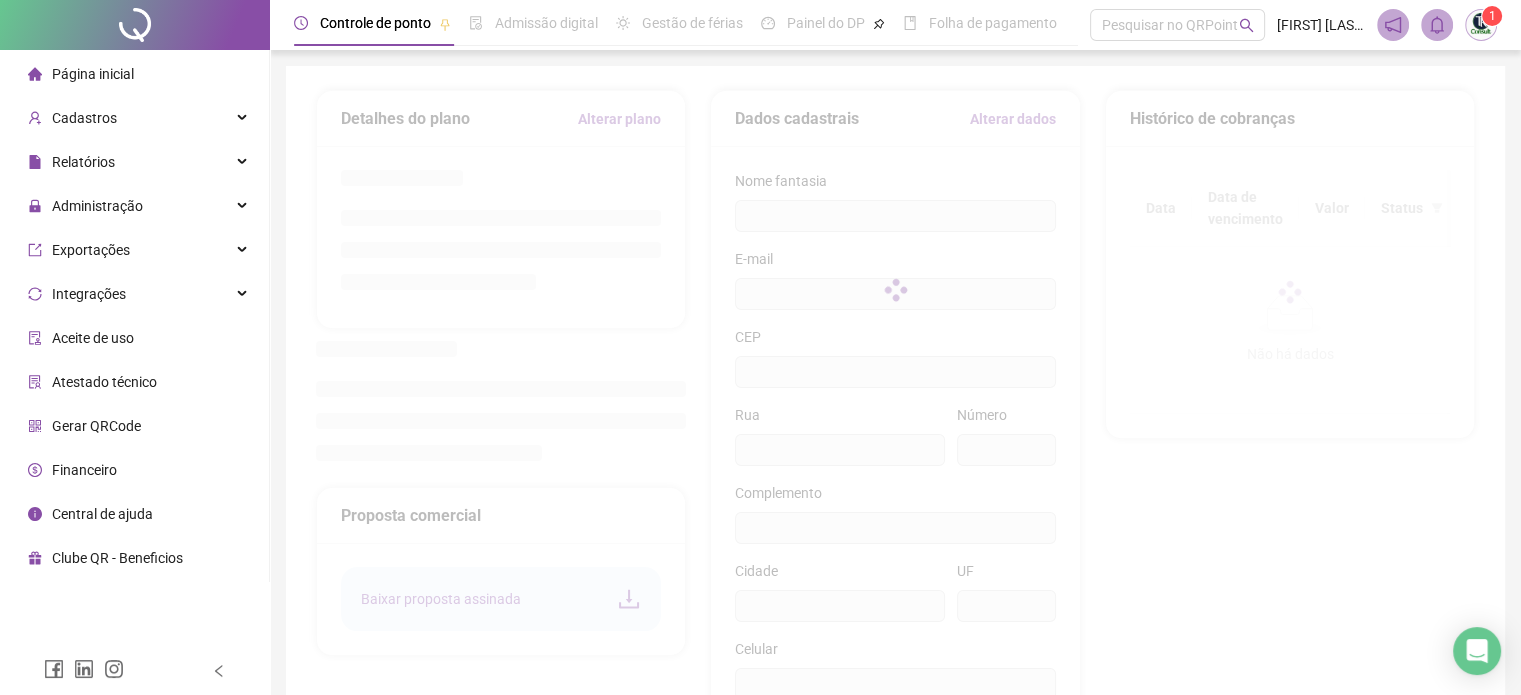 type on "*" 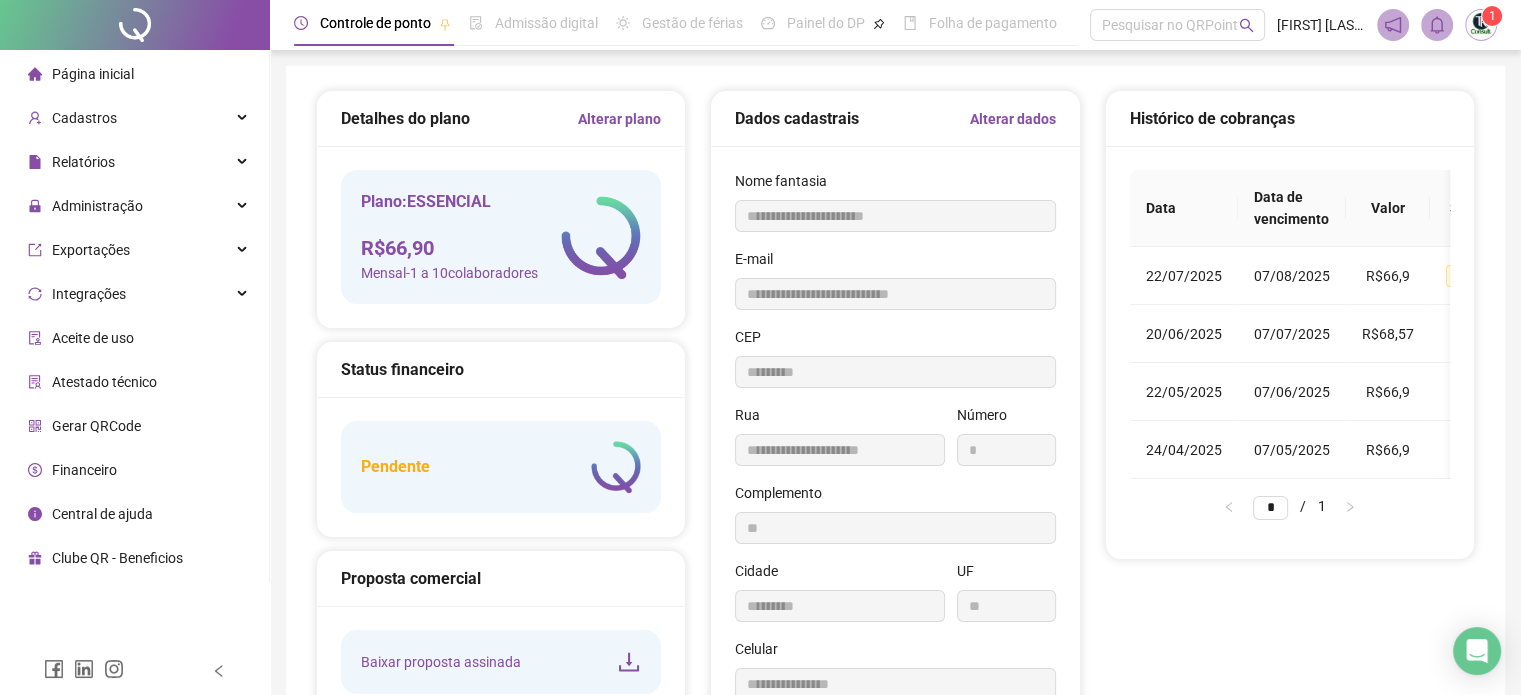 type on "*********" 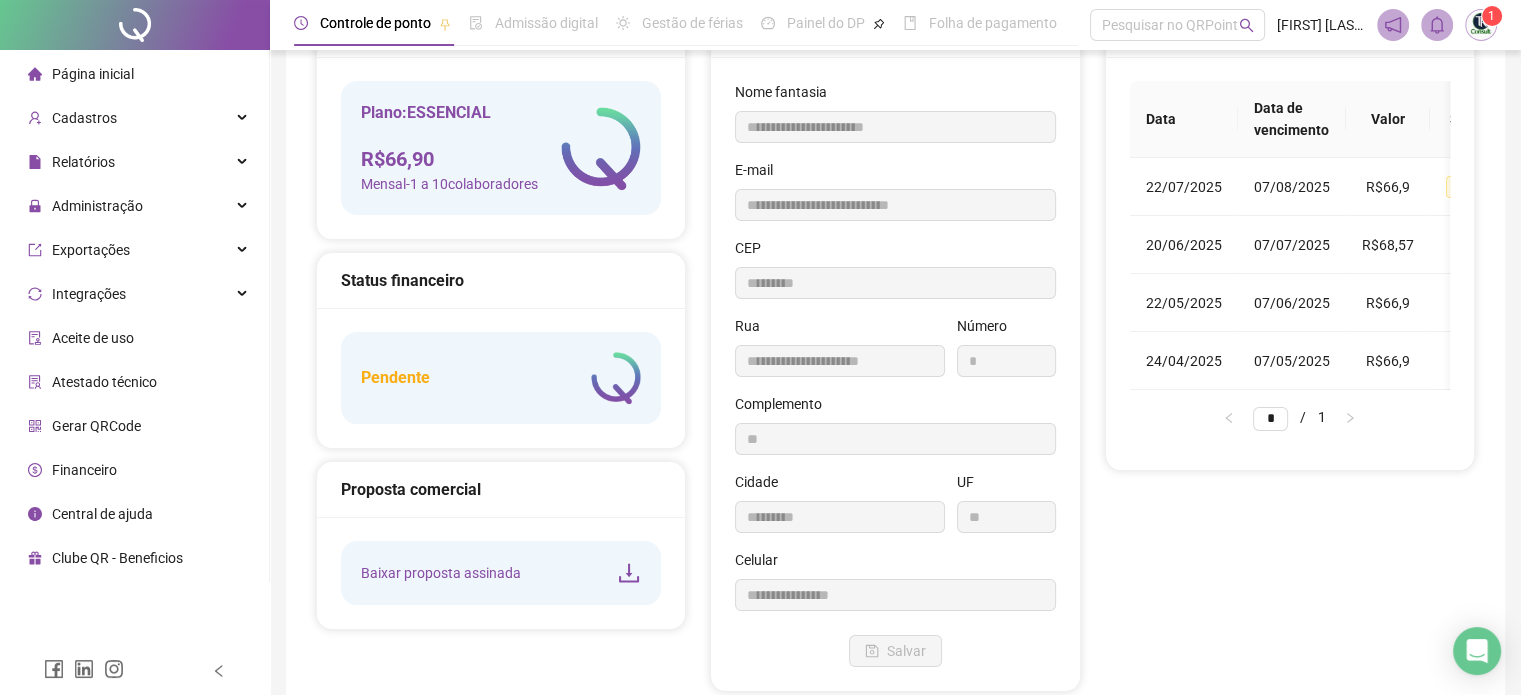 scroll, scrollTop: 0, scrollLeft: 0, axis: both 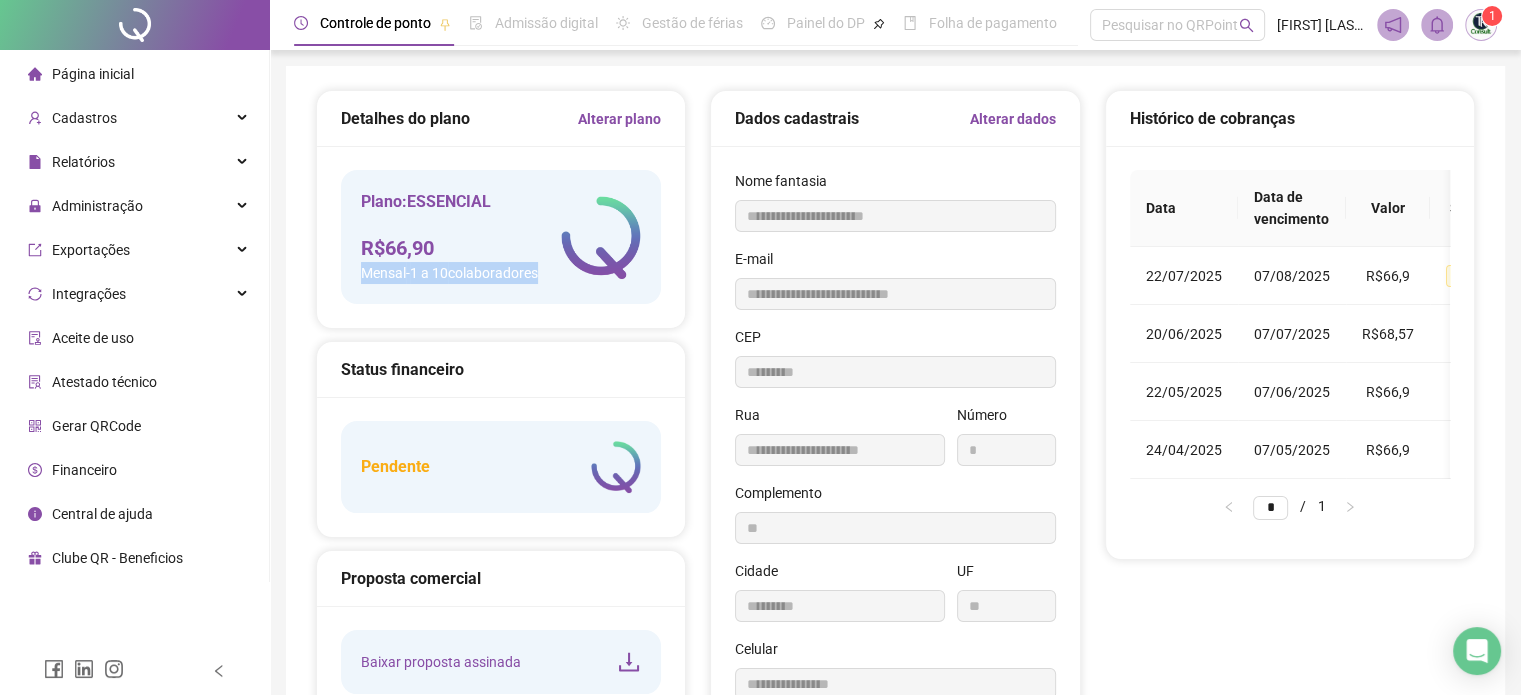 click on "Plano:  ESSENCIAL R$ 66,90 Mensal  -  1 a 10  colaboradores" at bounding box center (501, 237) 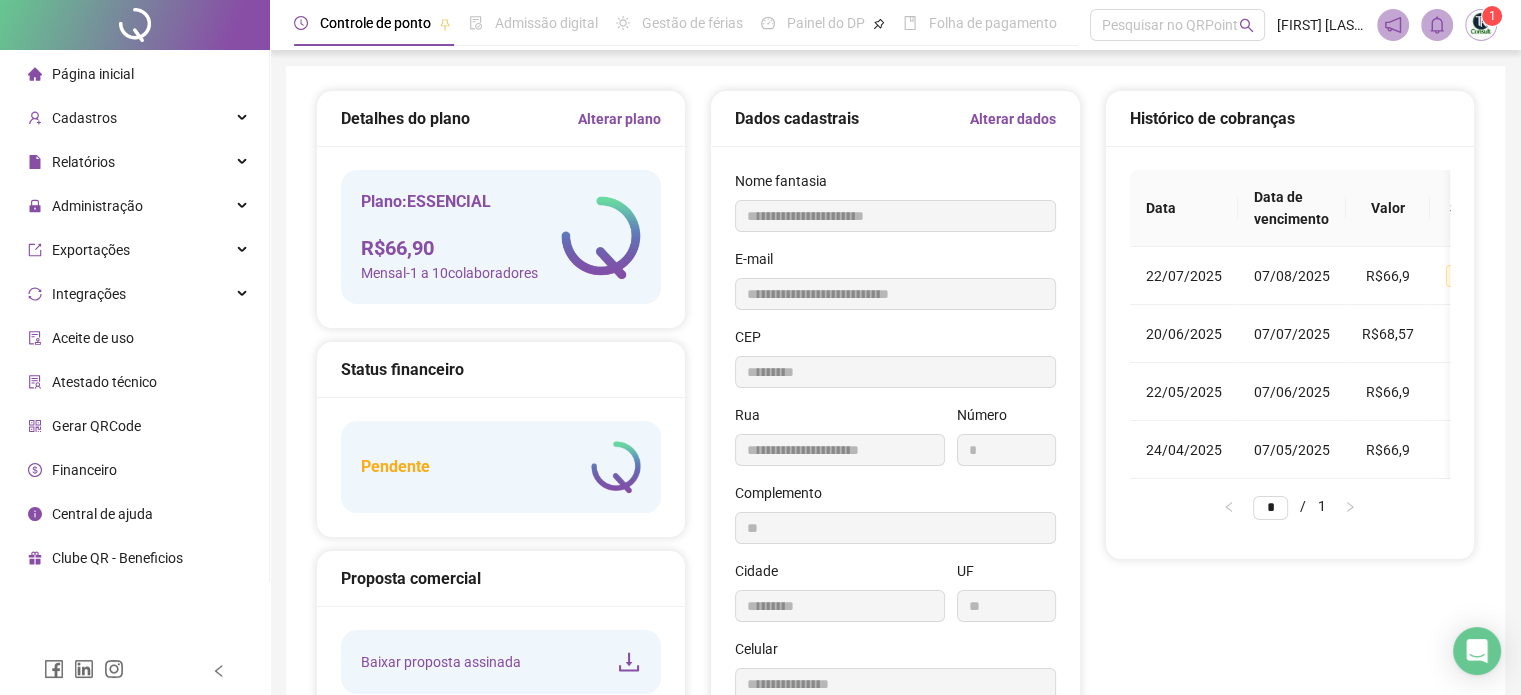 click on "Plano: ESSENCIAL" at bounding box center (449, 202) 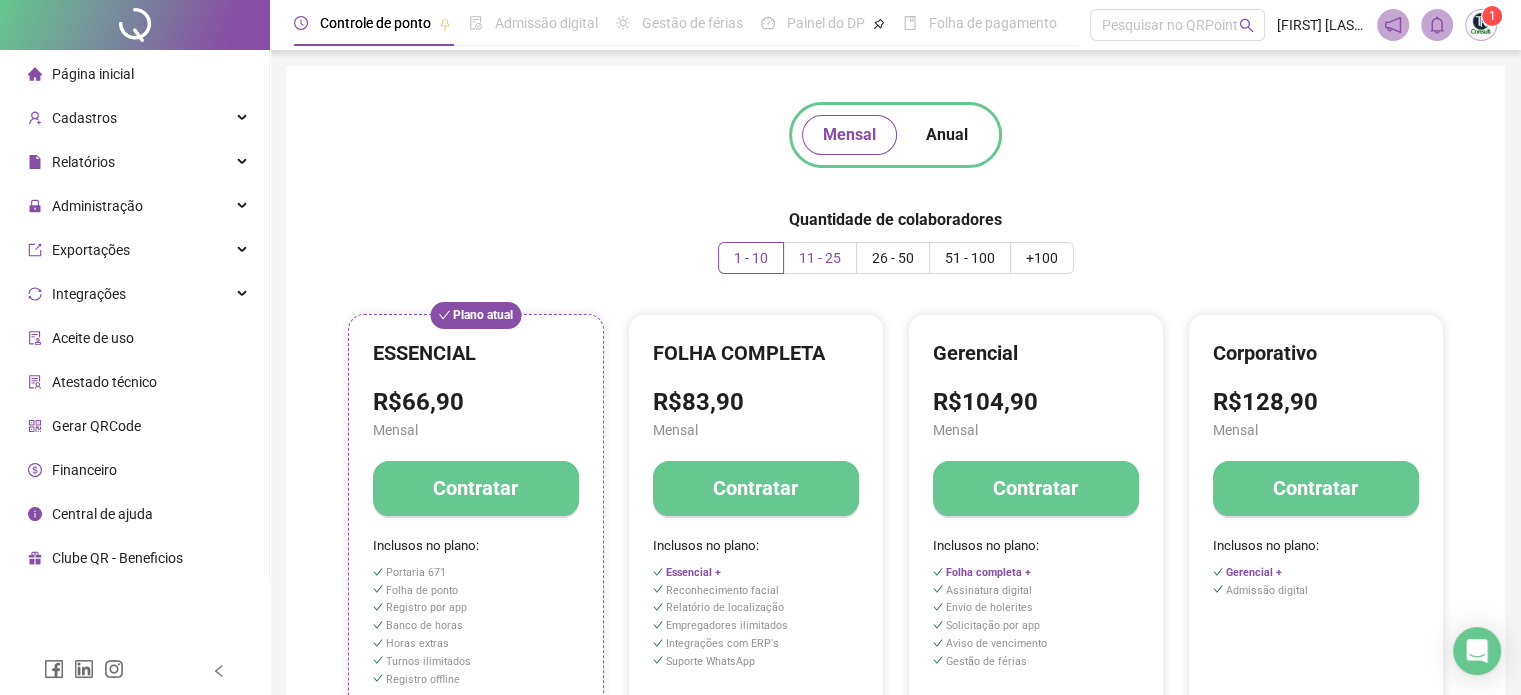 click on "11 - 25" at bounding box center [820, 258] 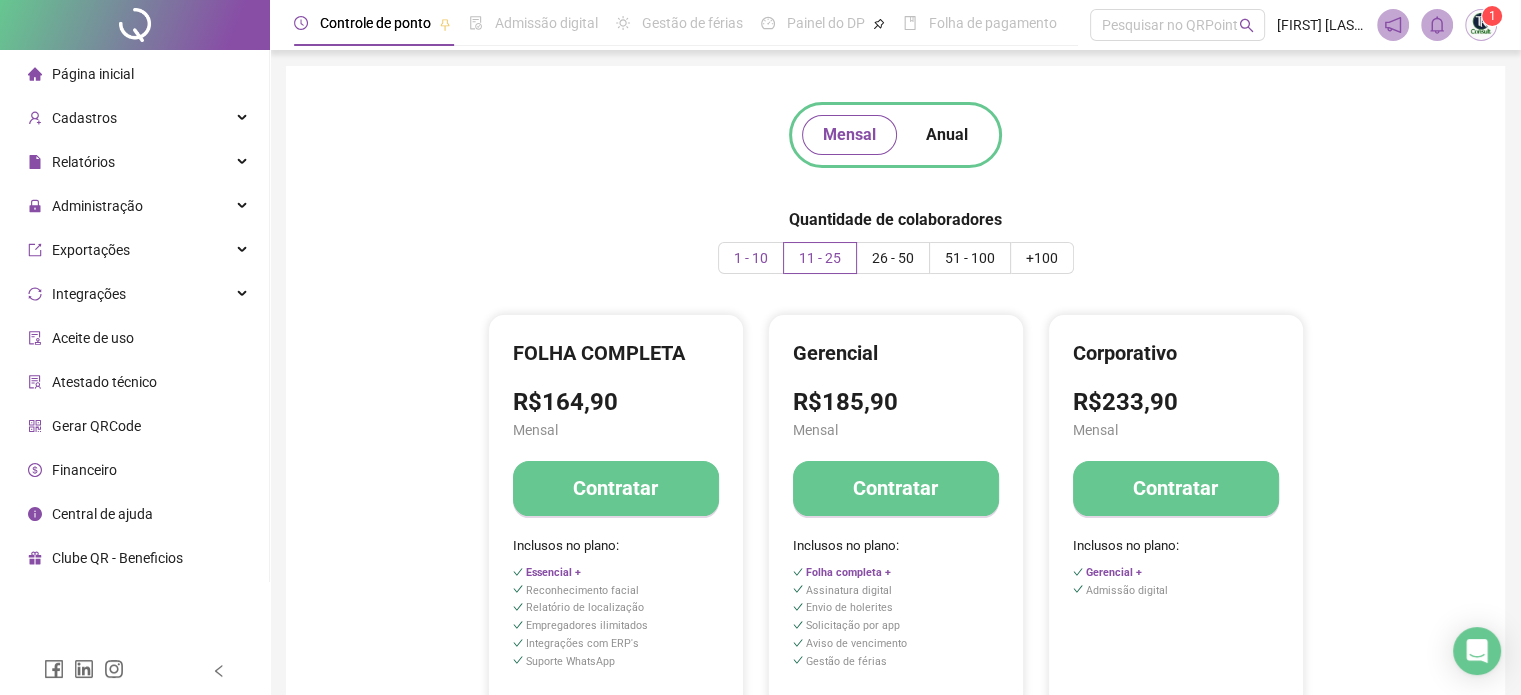 click on "1 - 10" at bounding box center (751, 258) 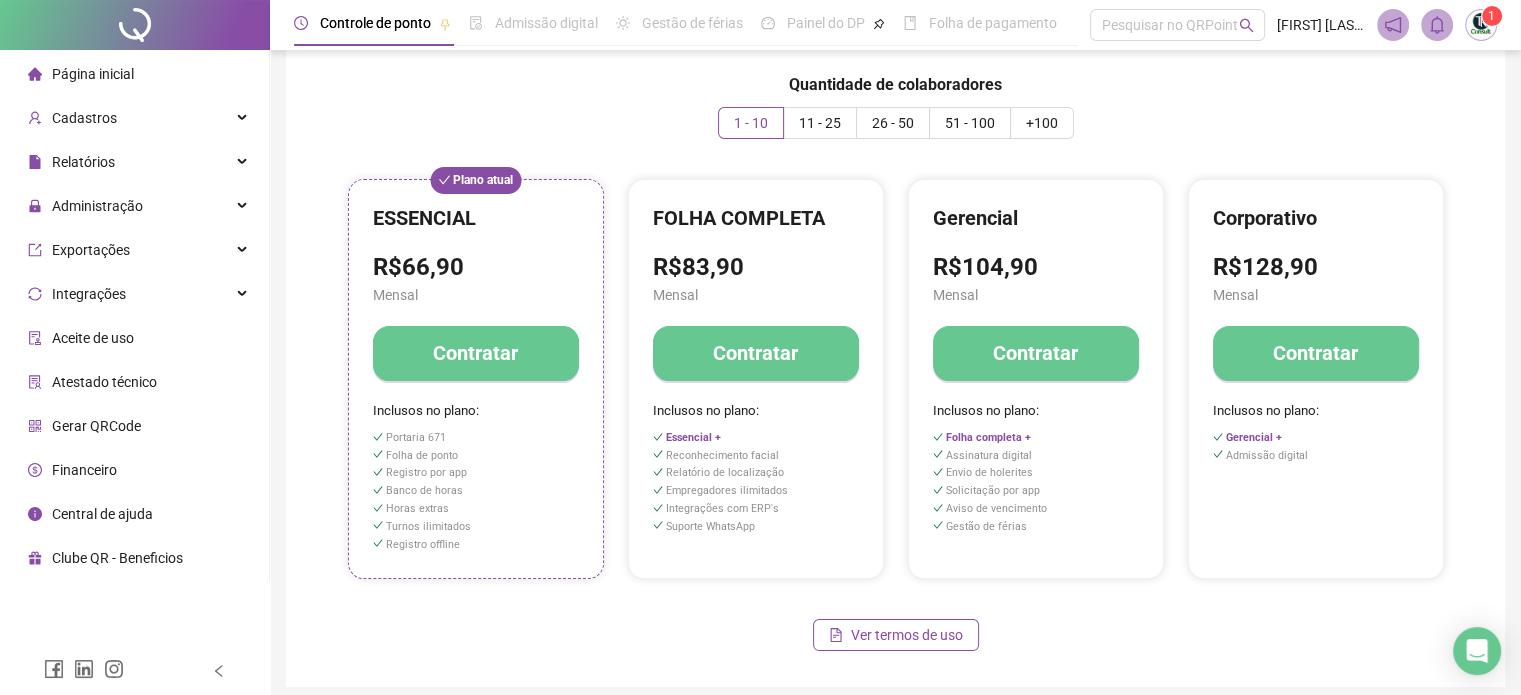 scroll, scrollTop: 100, scrollLeft: 0, axis: vertical 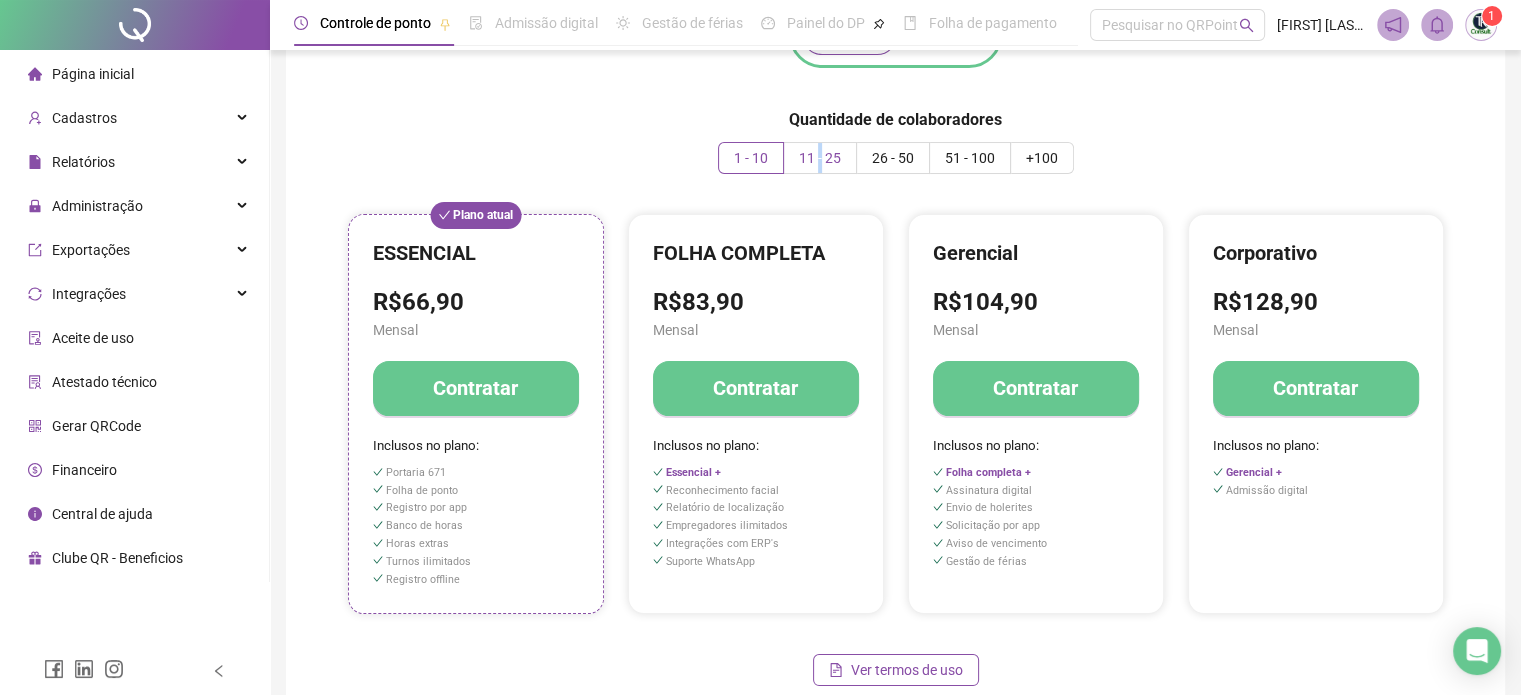 click on "11 - 25" at bounding box center [820, 158] 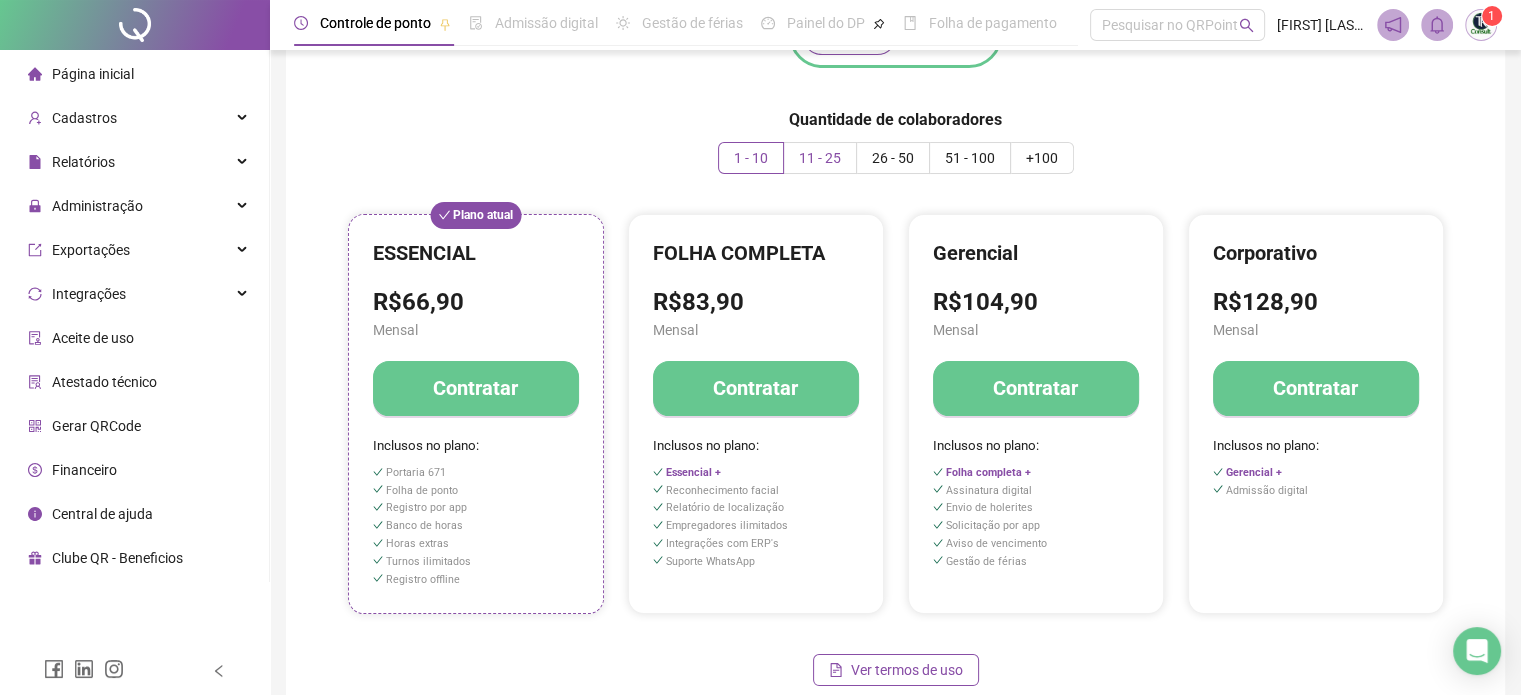 click on "11 - 25" at bounding box center (820, 158) 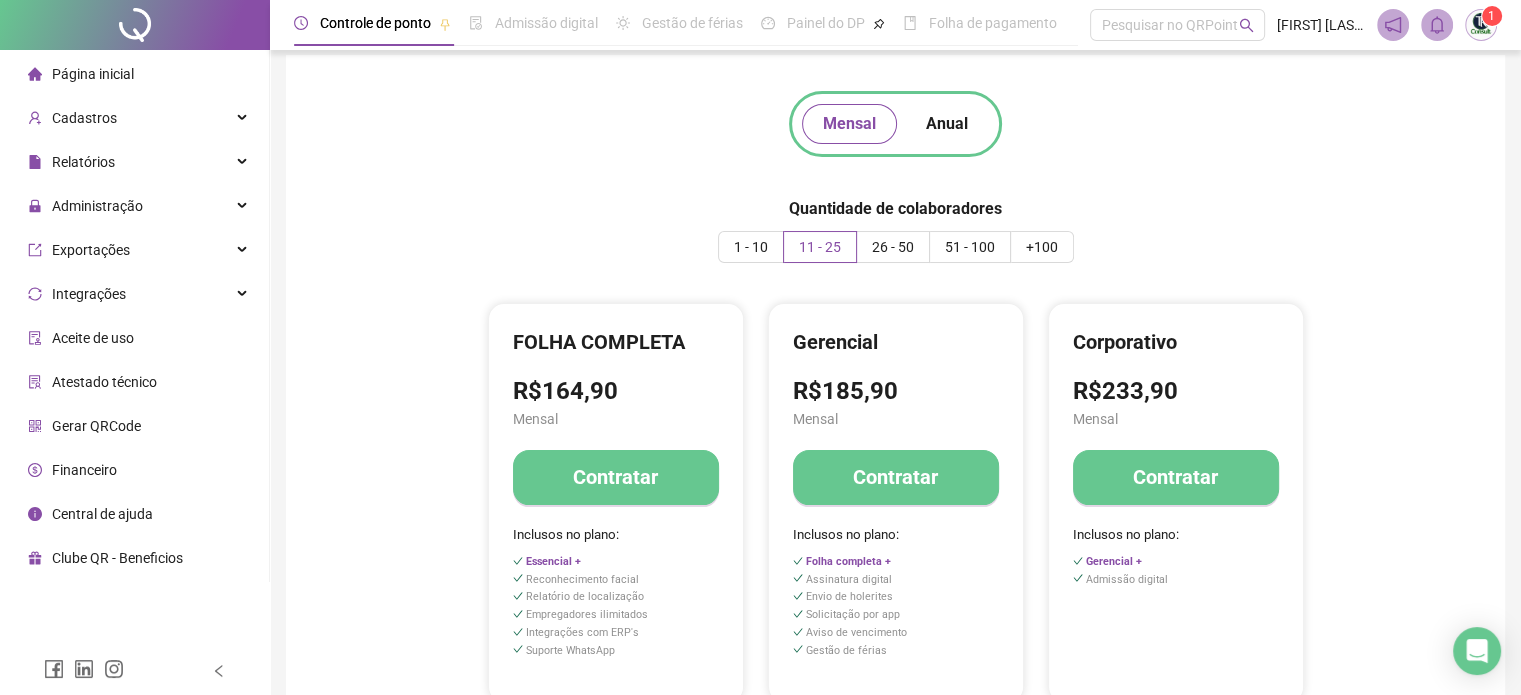 scroll, scrollTop: 0, scrollLeft: 0, axis: both 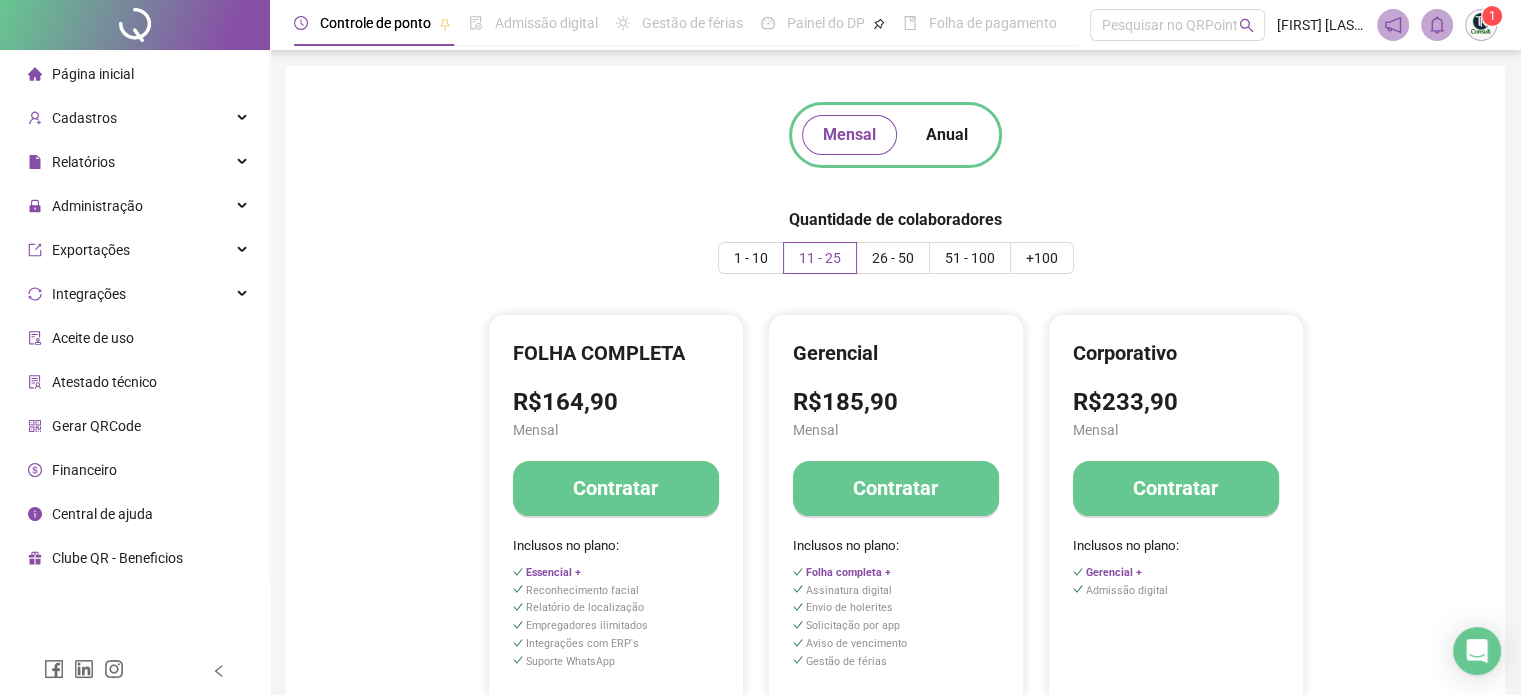 click on "Contratar" at bounding box center (615, 488) 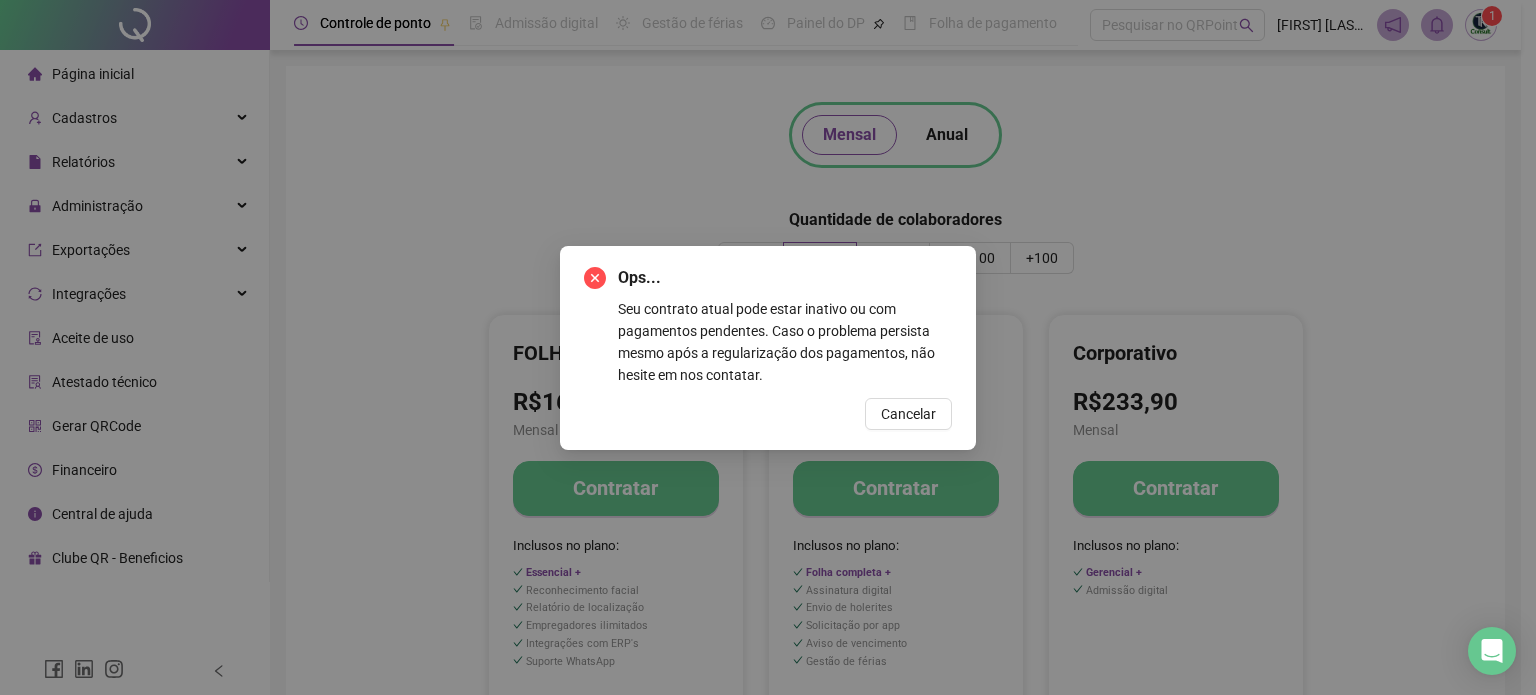 click on "Cancelar" at bounding box center [908, 414] 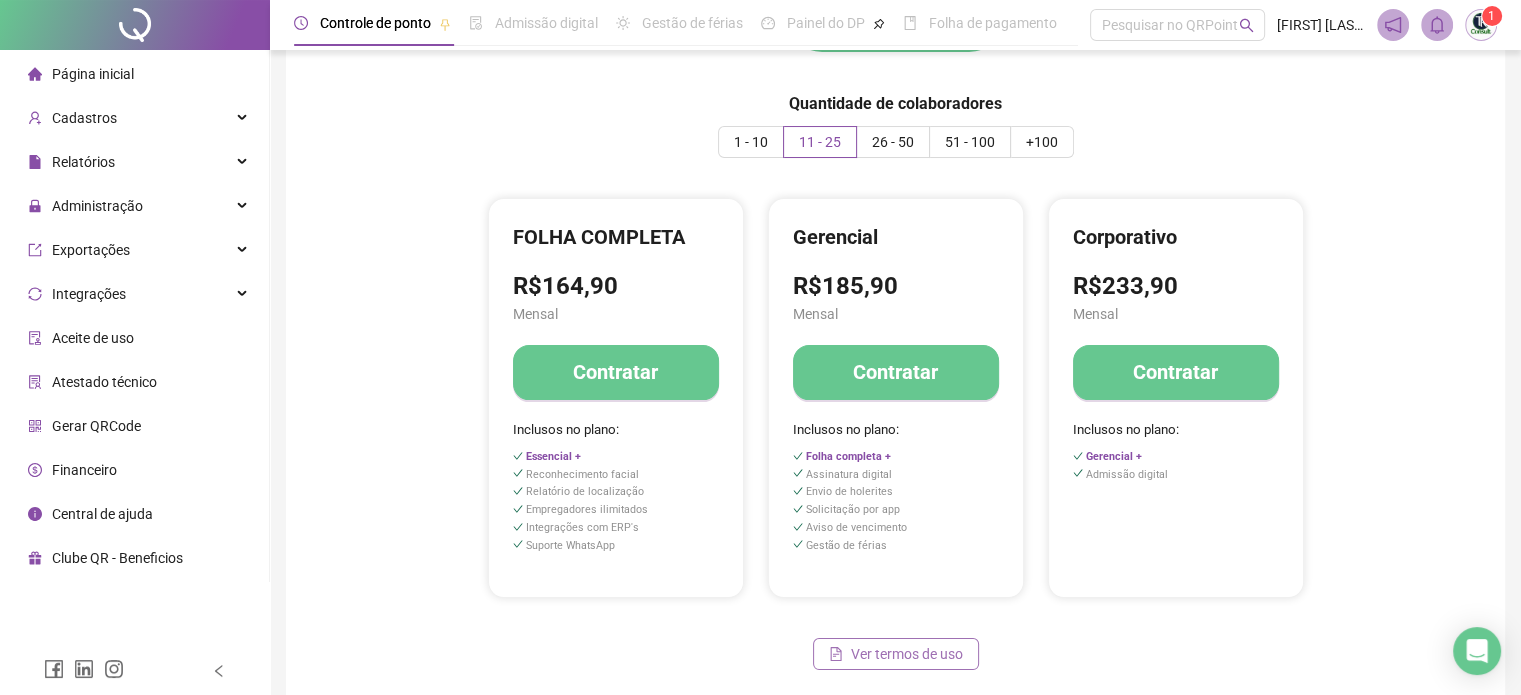 scroll, scrollTop: 0, scrollLeft: 0, axis: both 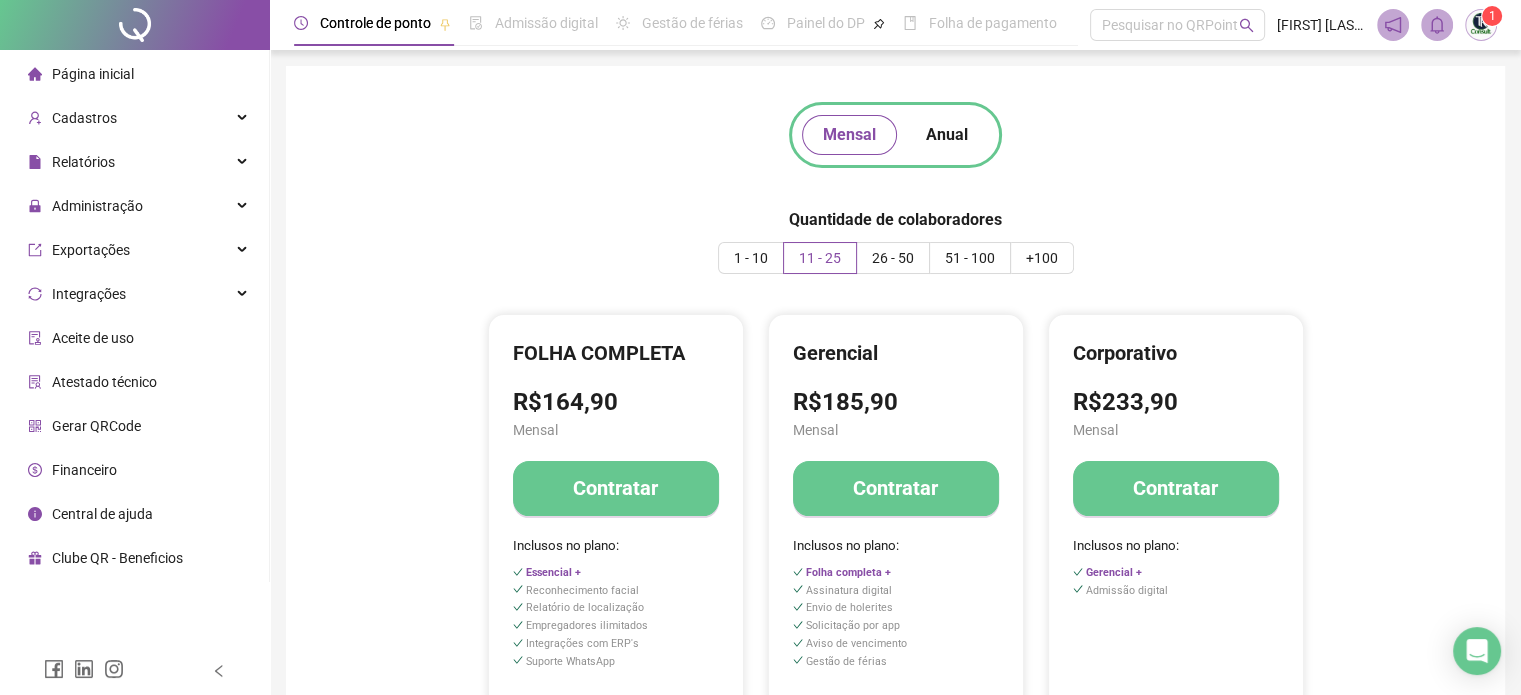 click on "Financeiro" at bounding box center (84, 470) 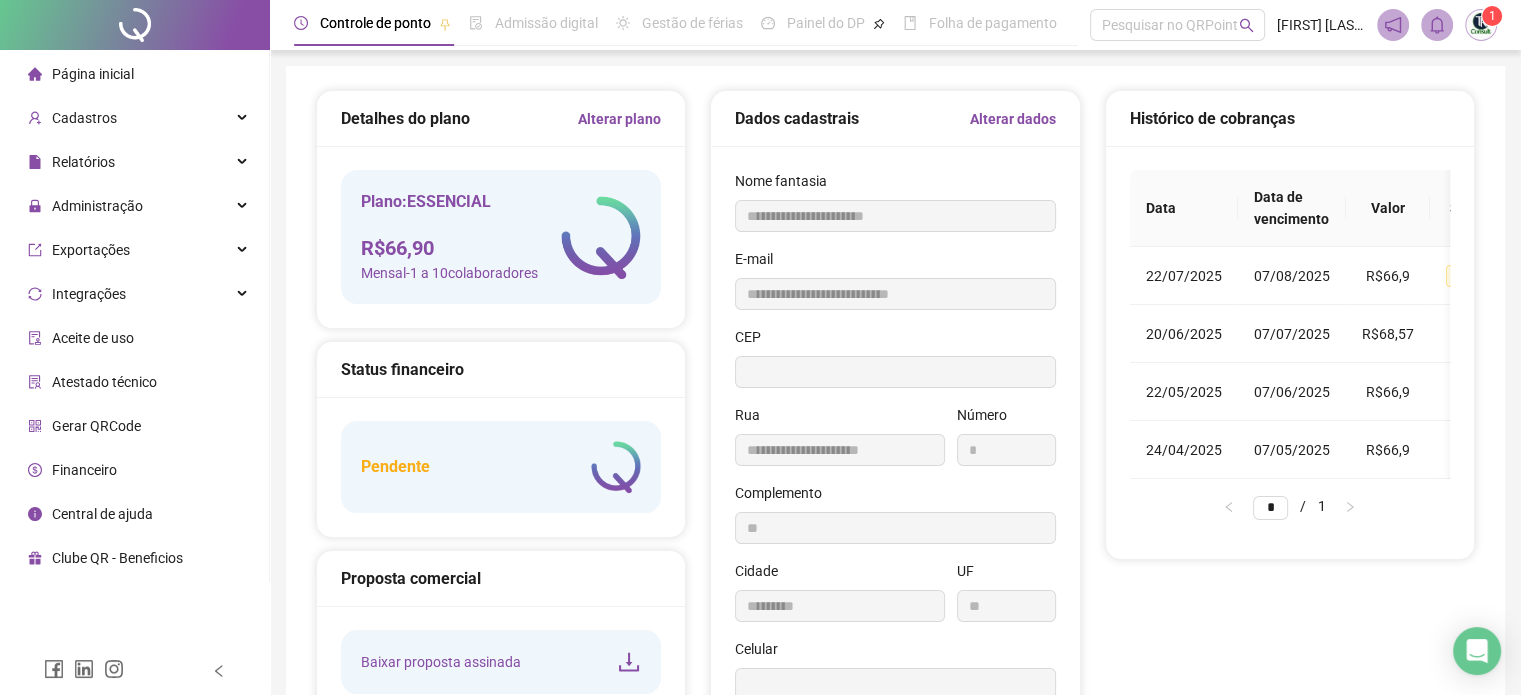 type on "**********" 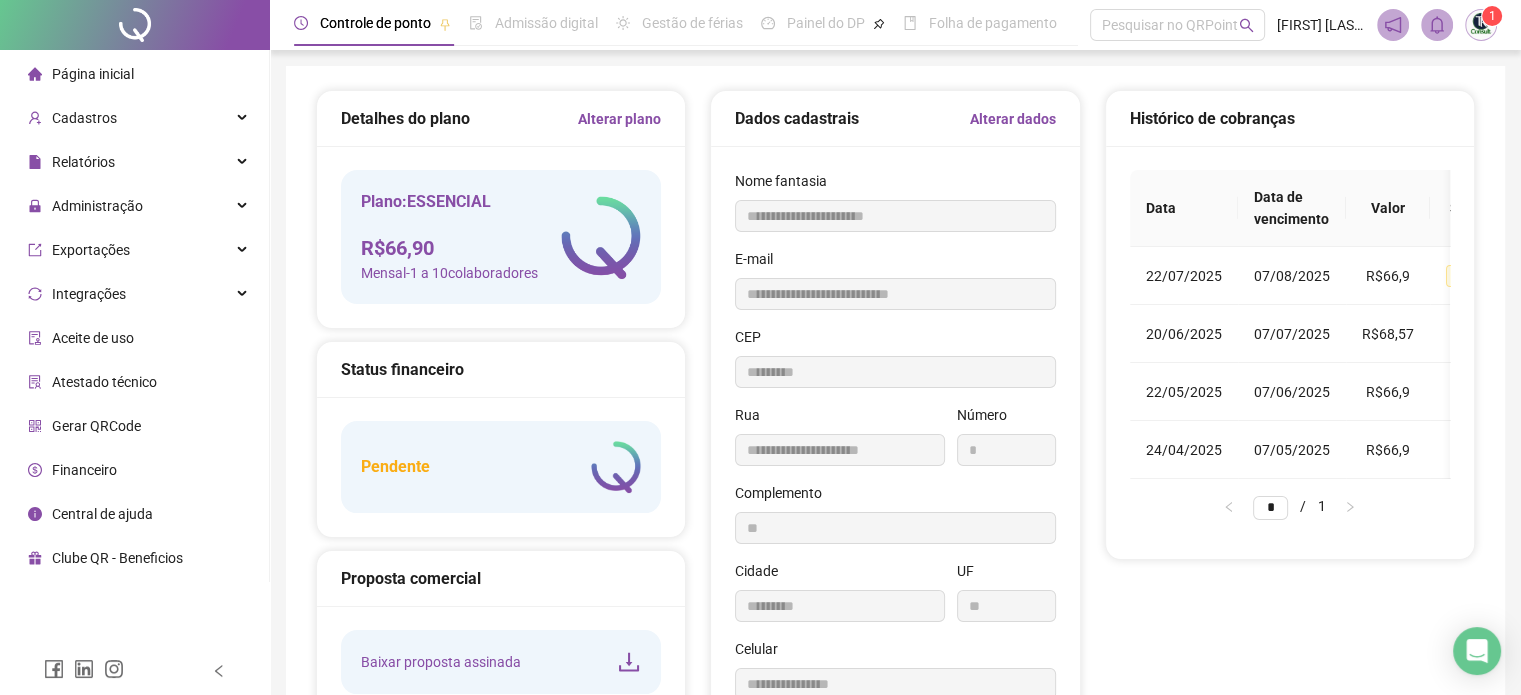 type on "*********" 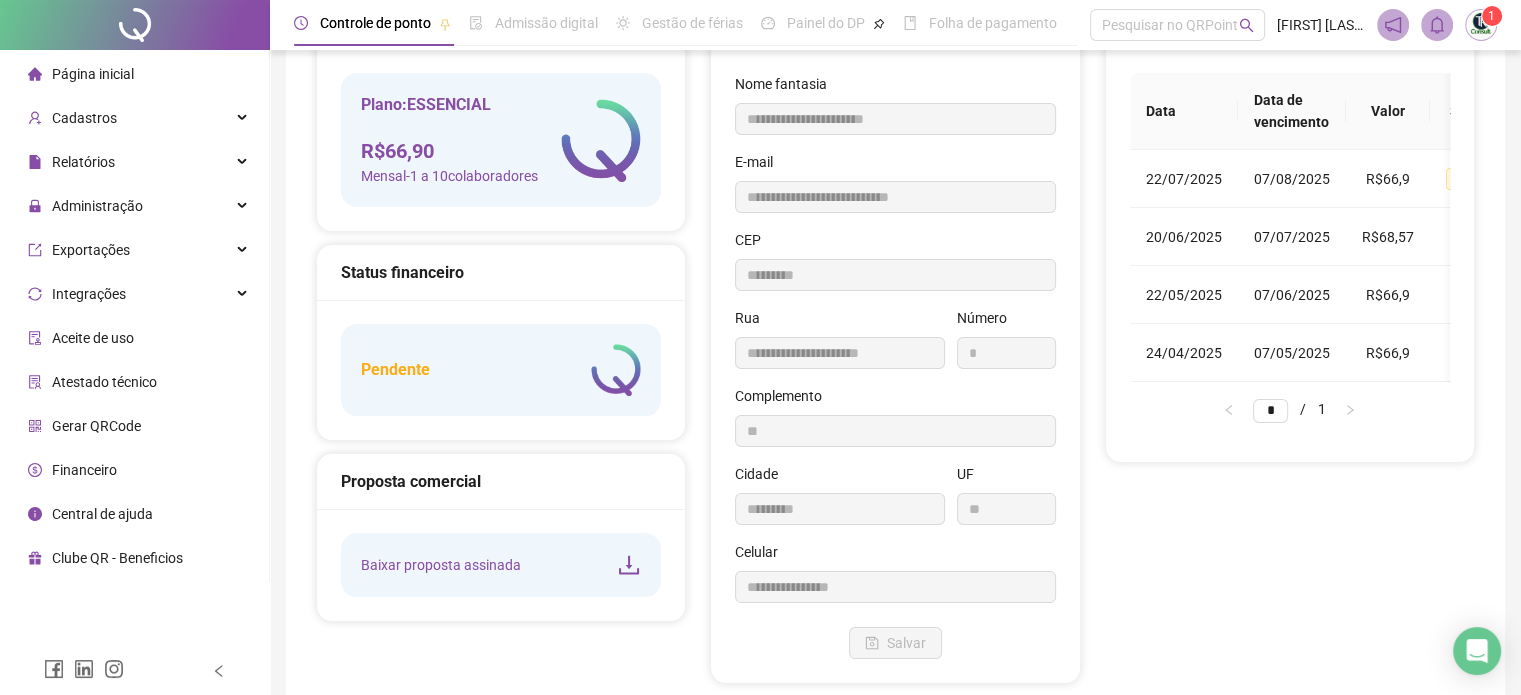 scroll, scrollTop: 100, scrollLeft: 0, axis: vertical 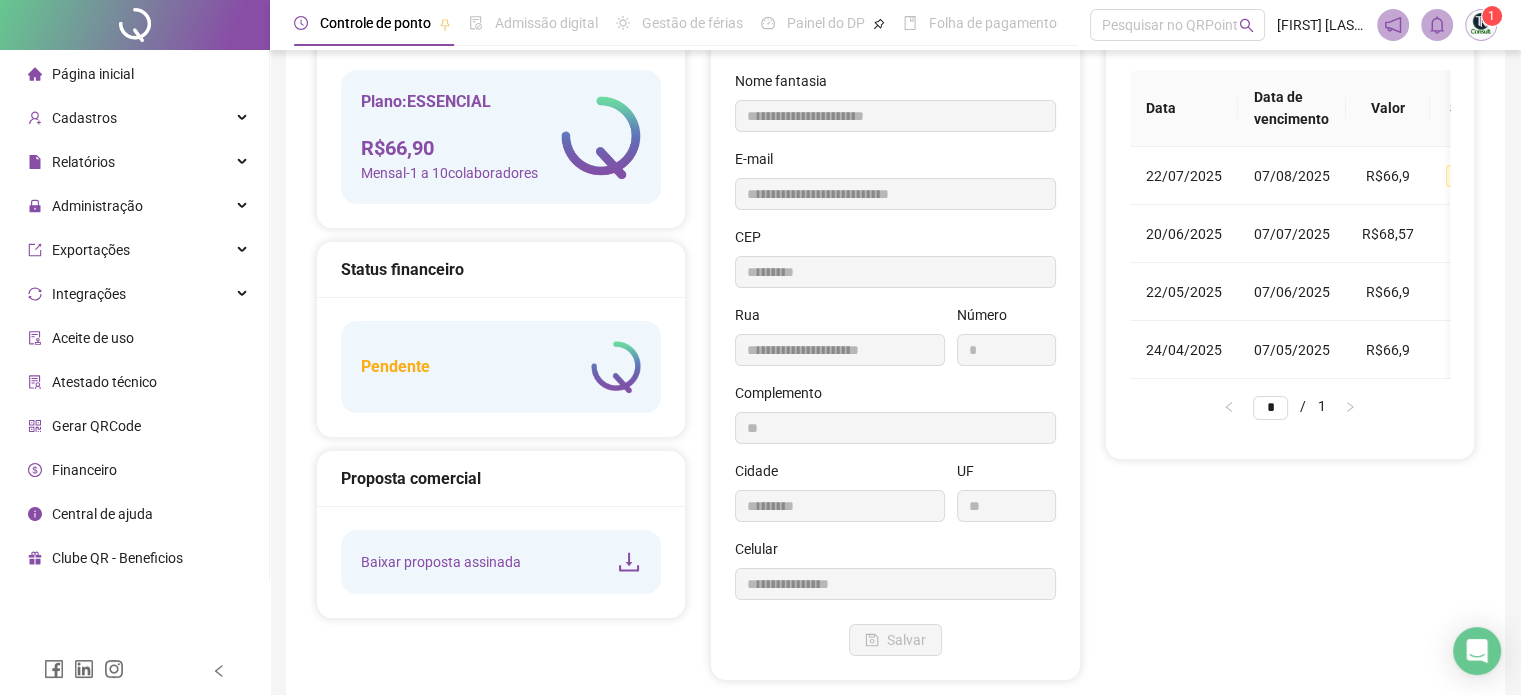 click on "Pendente" at bounding box center (395, 367) 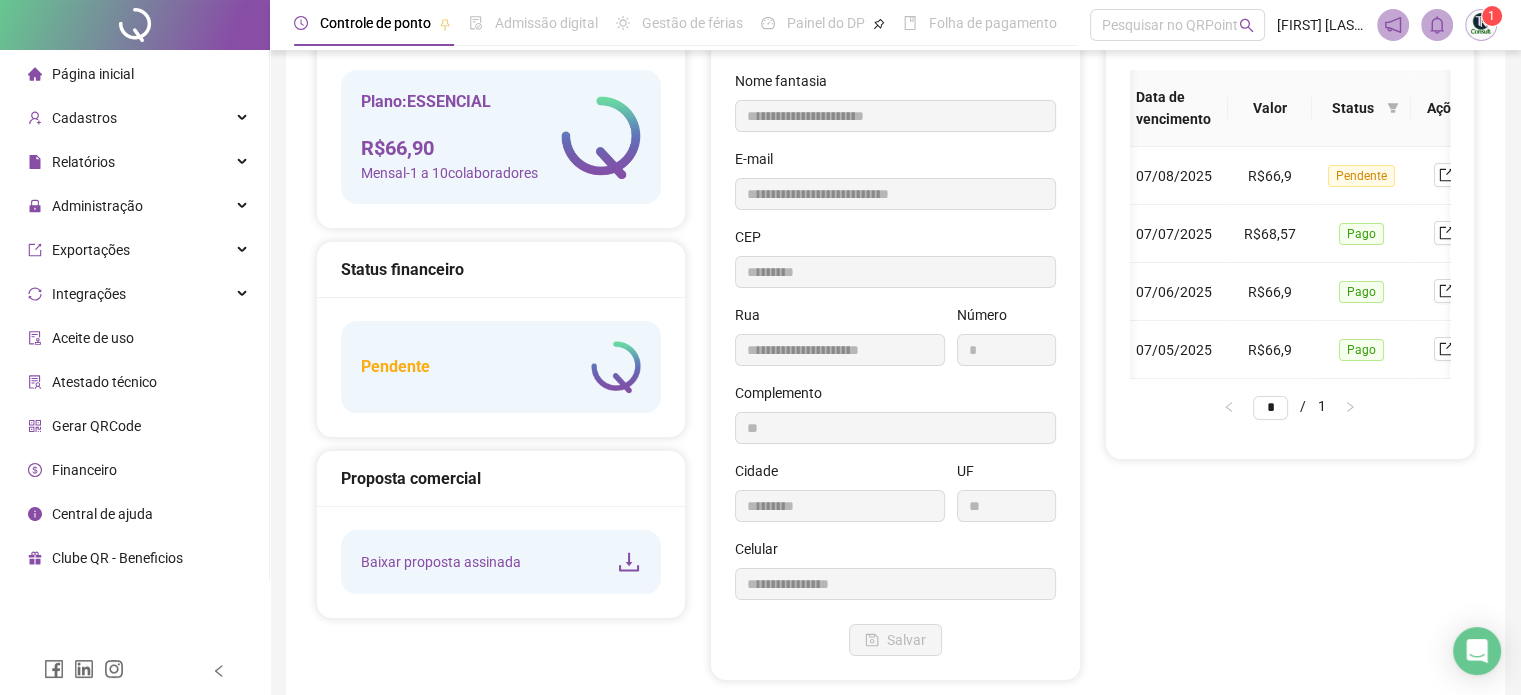 scroll, scrollTop: 0, scrollLeft: 136, axis: horizontal 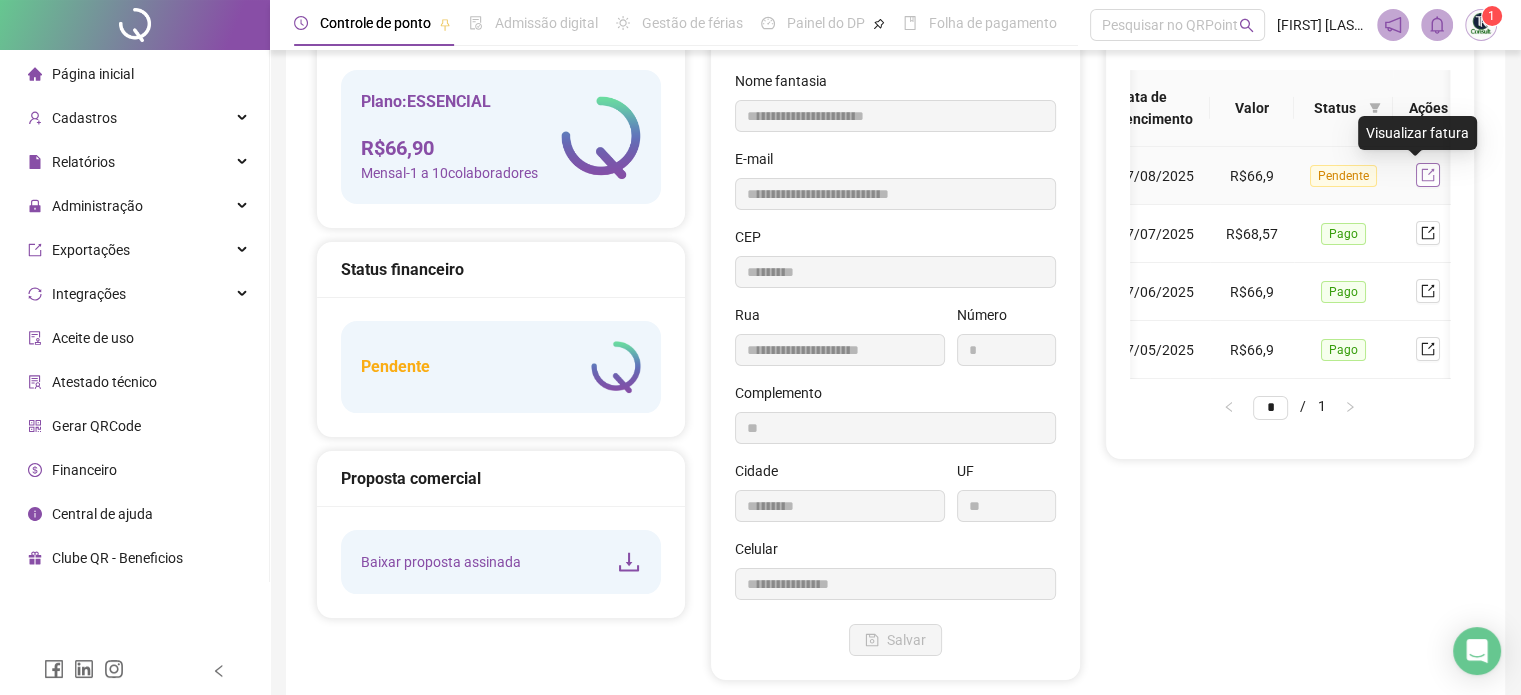 click 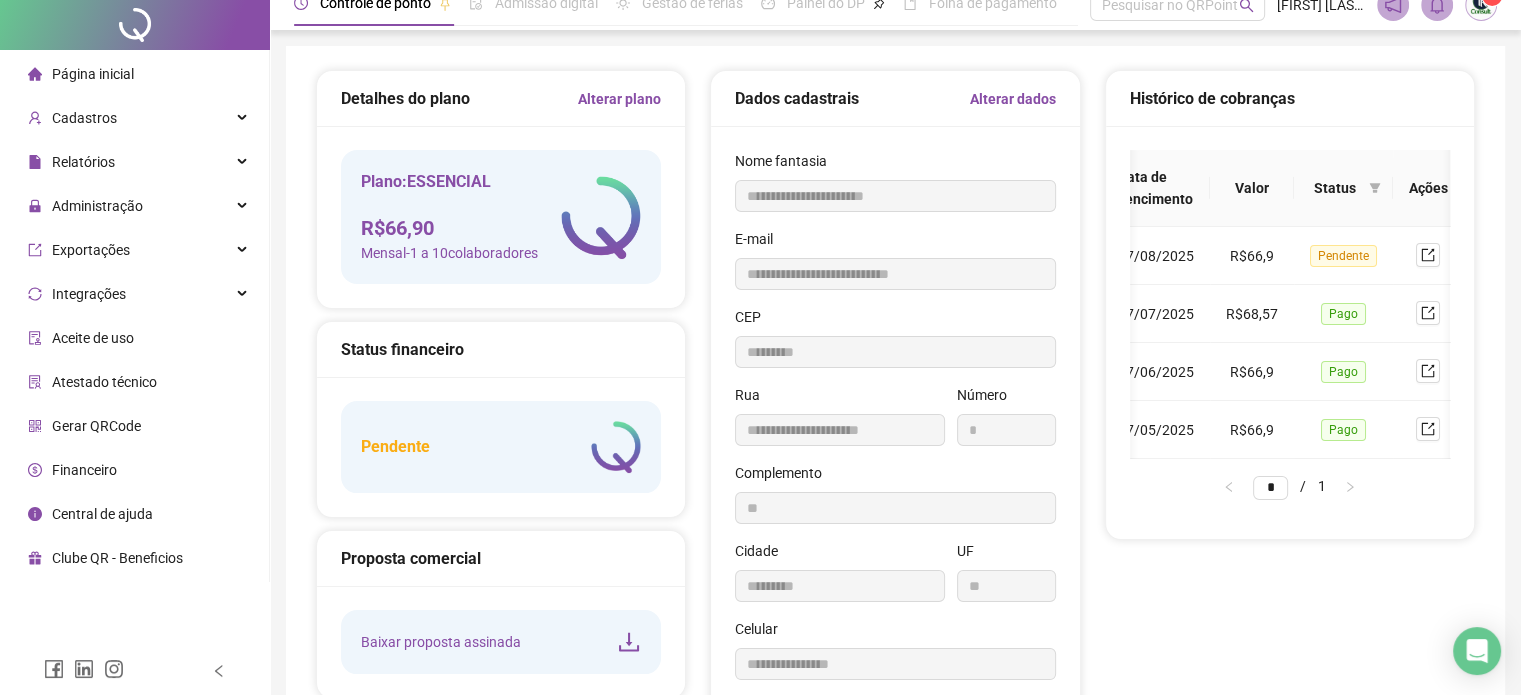 scroll, scrollTop: 0, scrollLeft: 0, axis: both 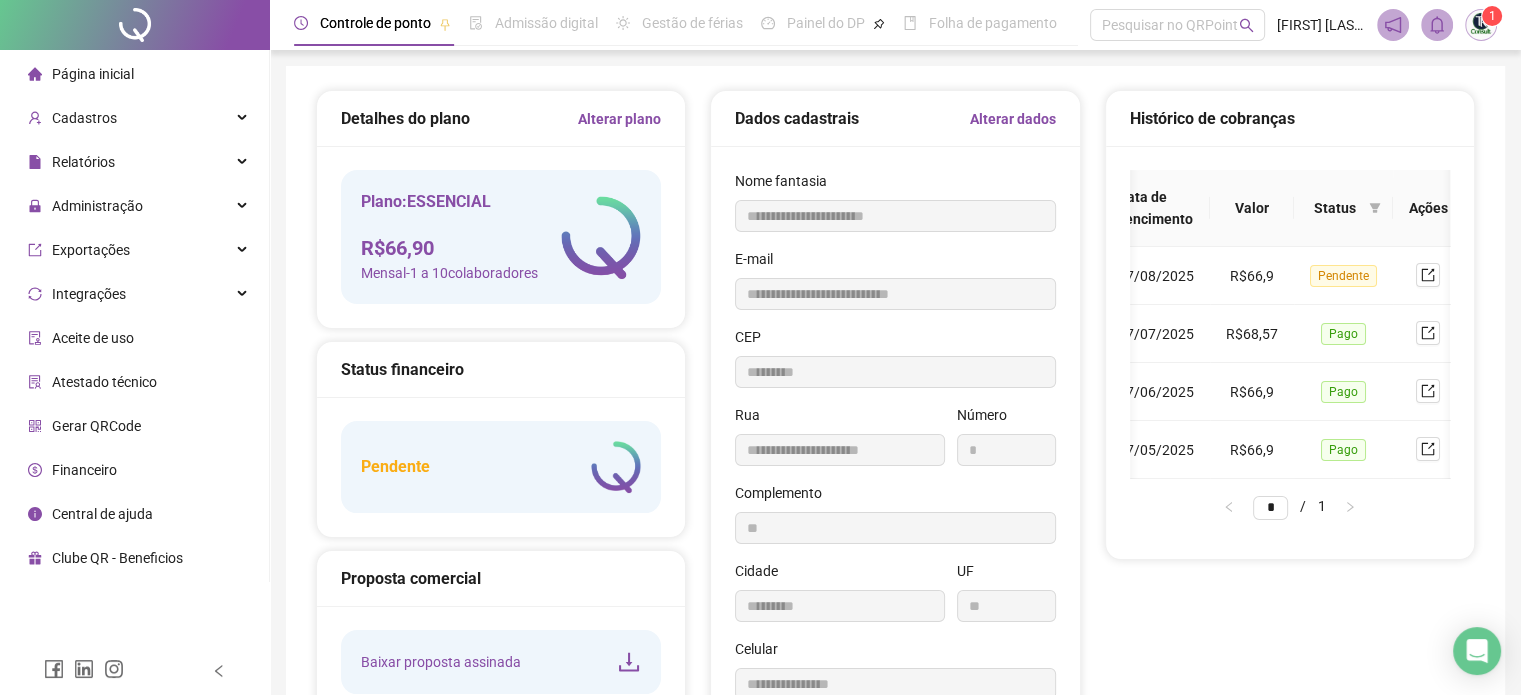 click on "Alterar plano" at bounding box center (619, 119) 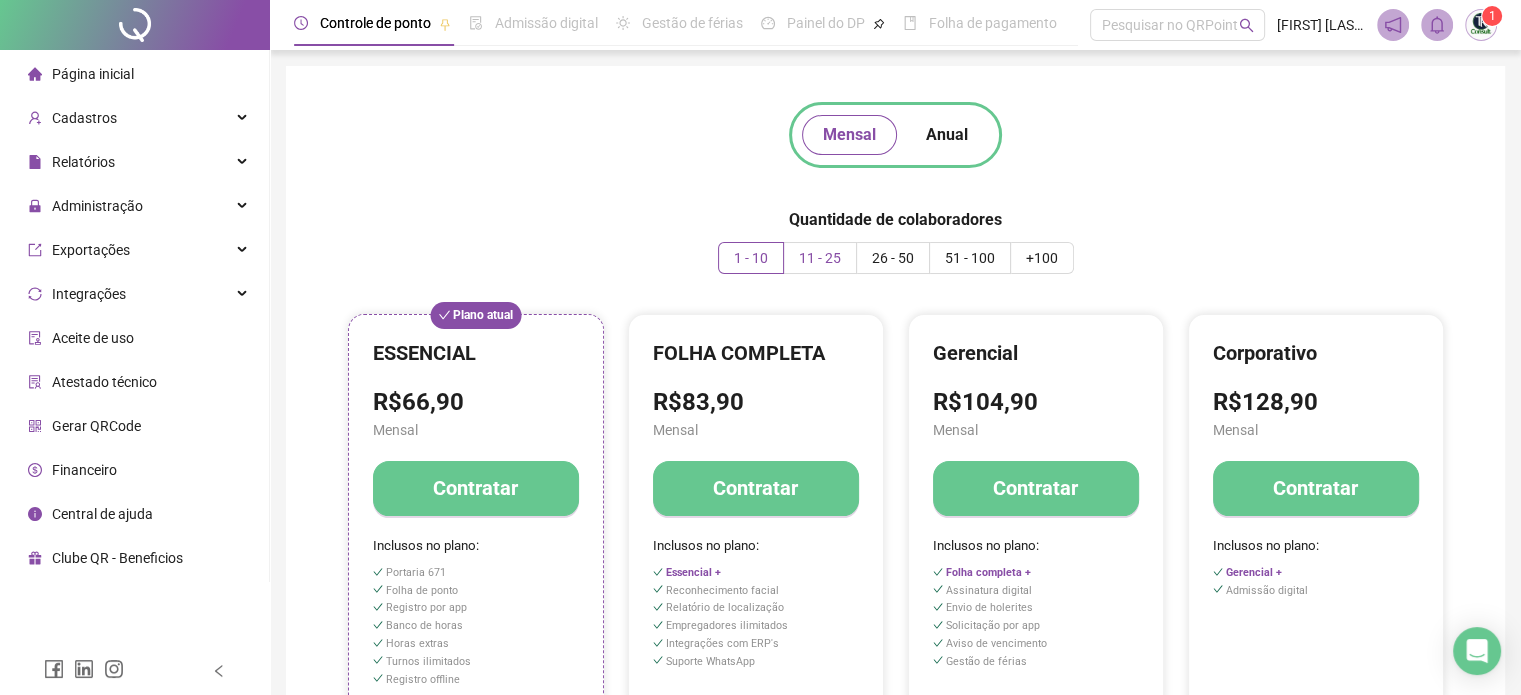 click on "11 - 25" at bounding box center (820, 258) 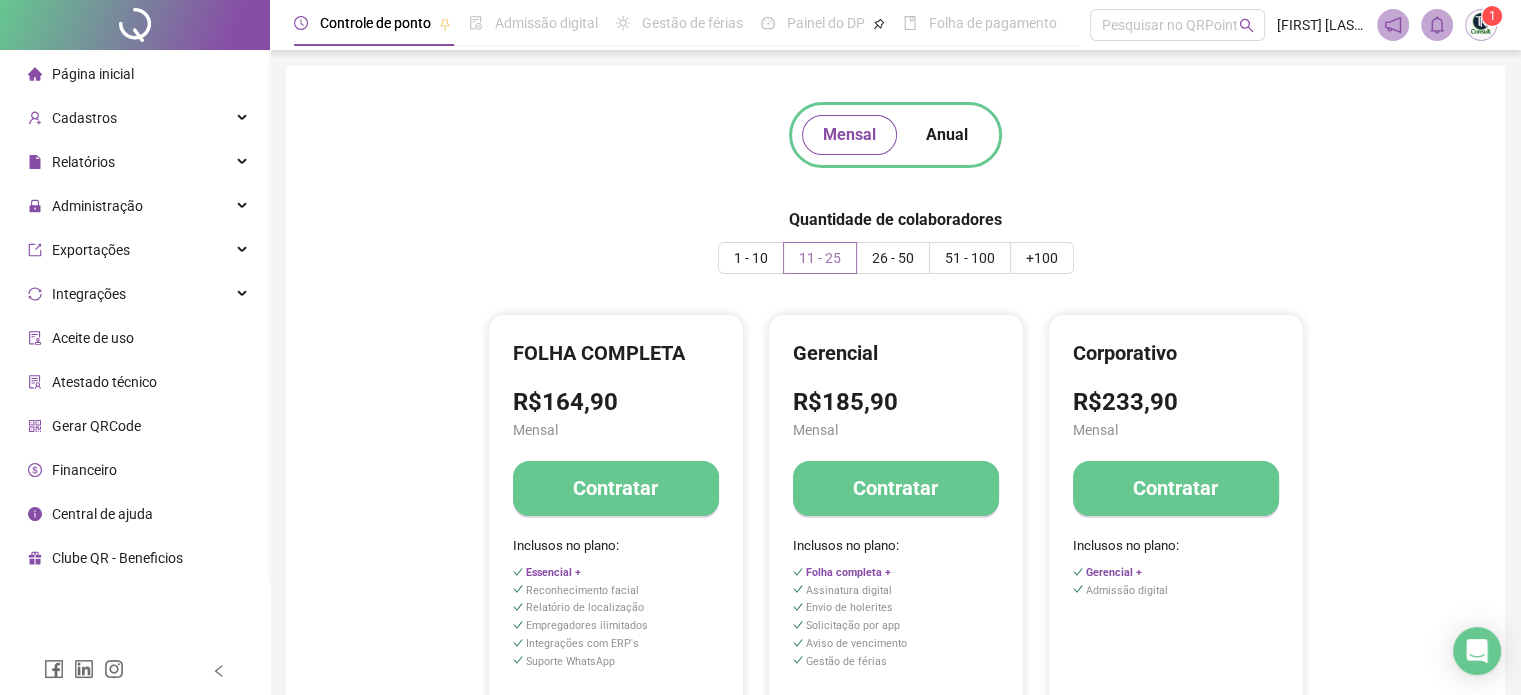 click on "11 - 25" at bounding box center (820, 258) 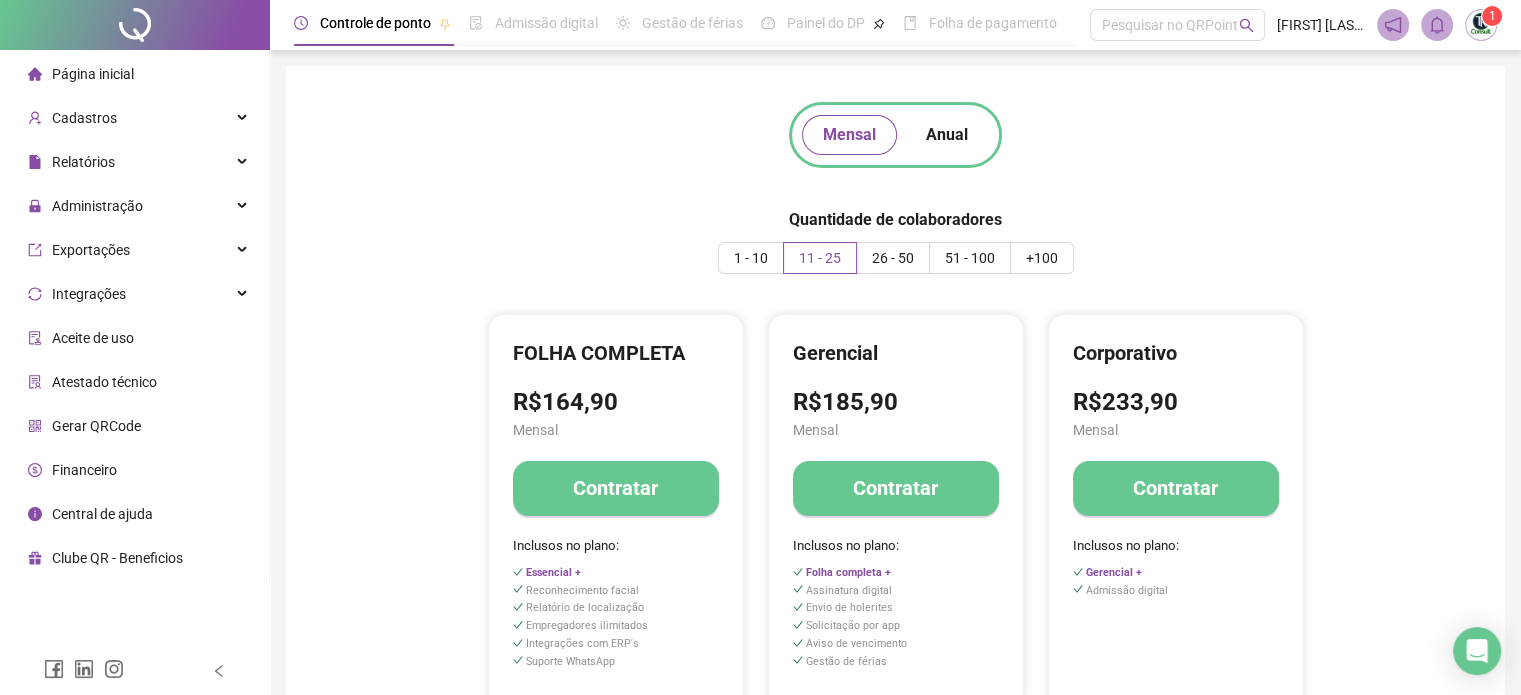 click on "Contratar" at bounding box center (615, 488) 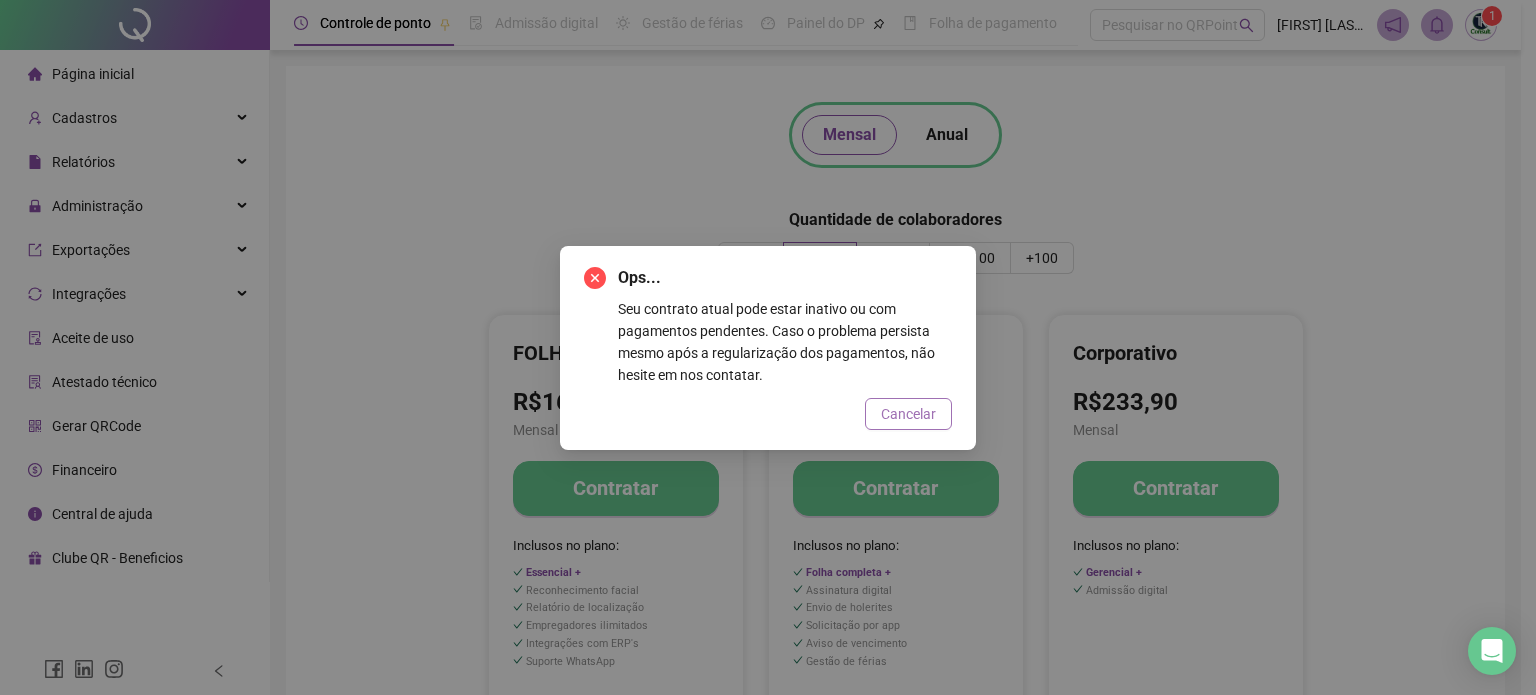 click on "Cancelar" at bounding box center (908, 414) 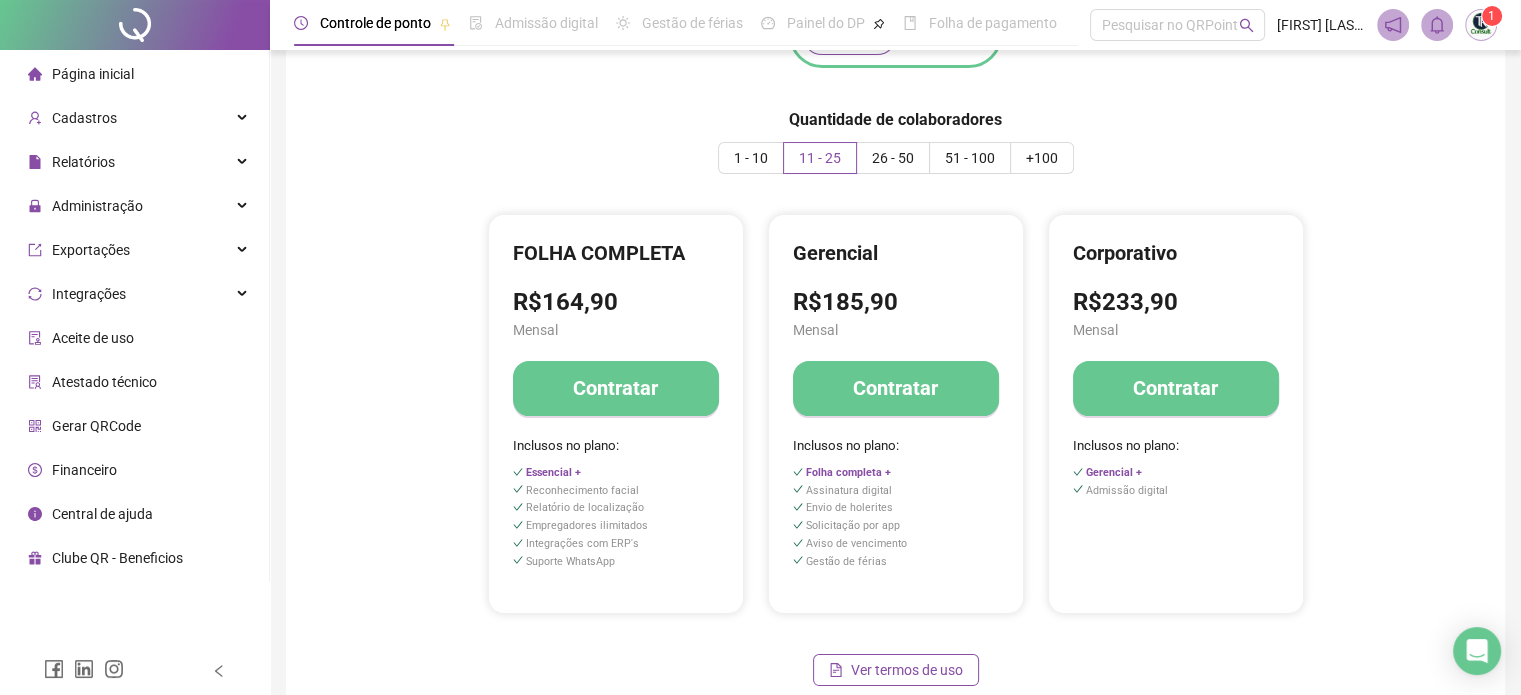 scroll, scrollTop: 11, scrollLeft: 0, axis: vertical 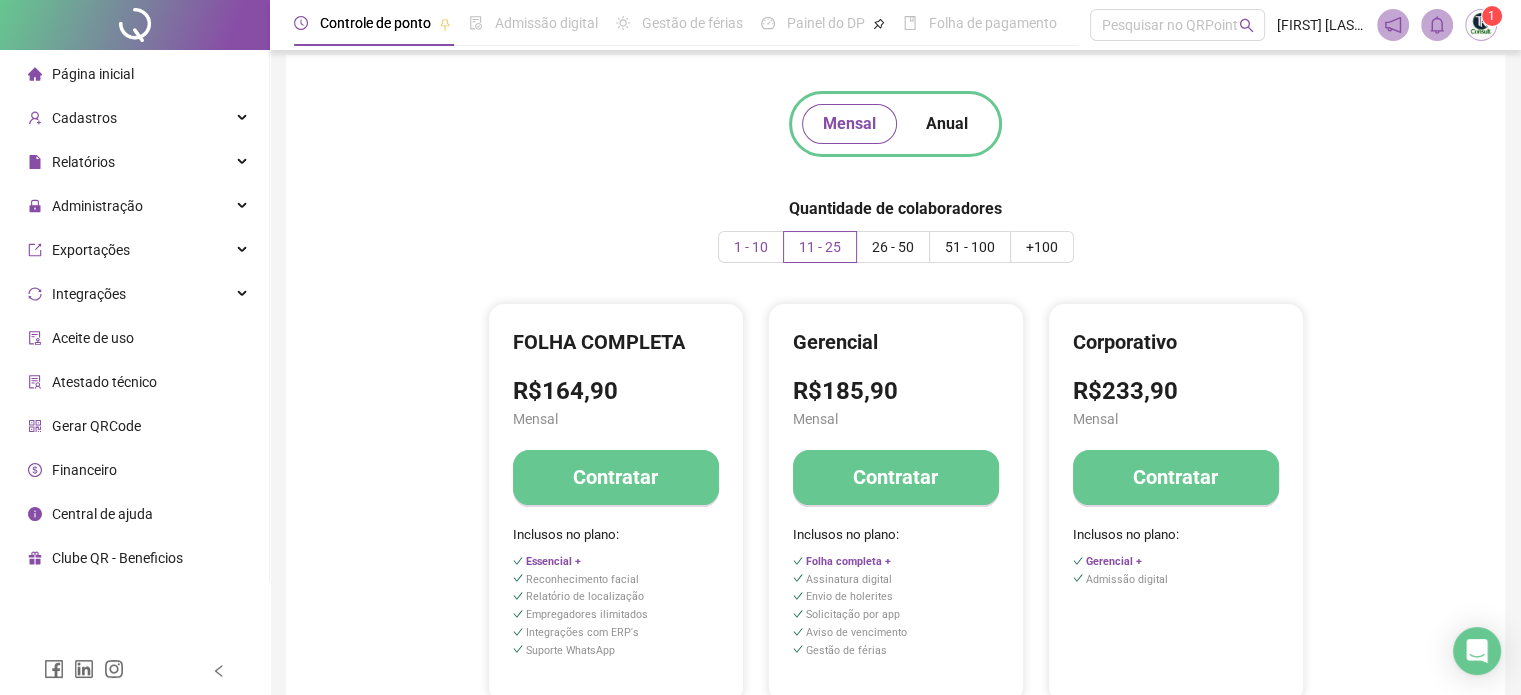 click on "1 - 10" at bounding box center [751, 247] 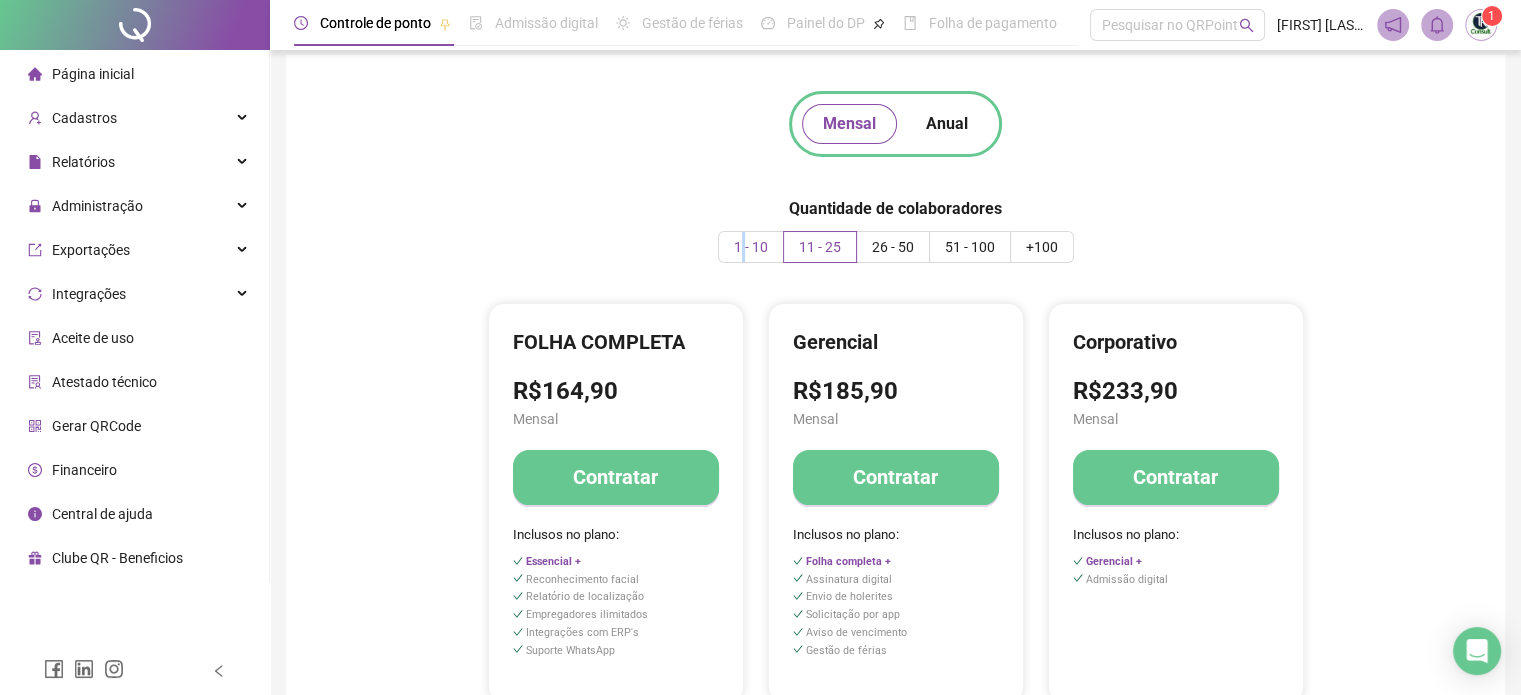 click on "1 - 10" at bounding box center (751, 247) 